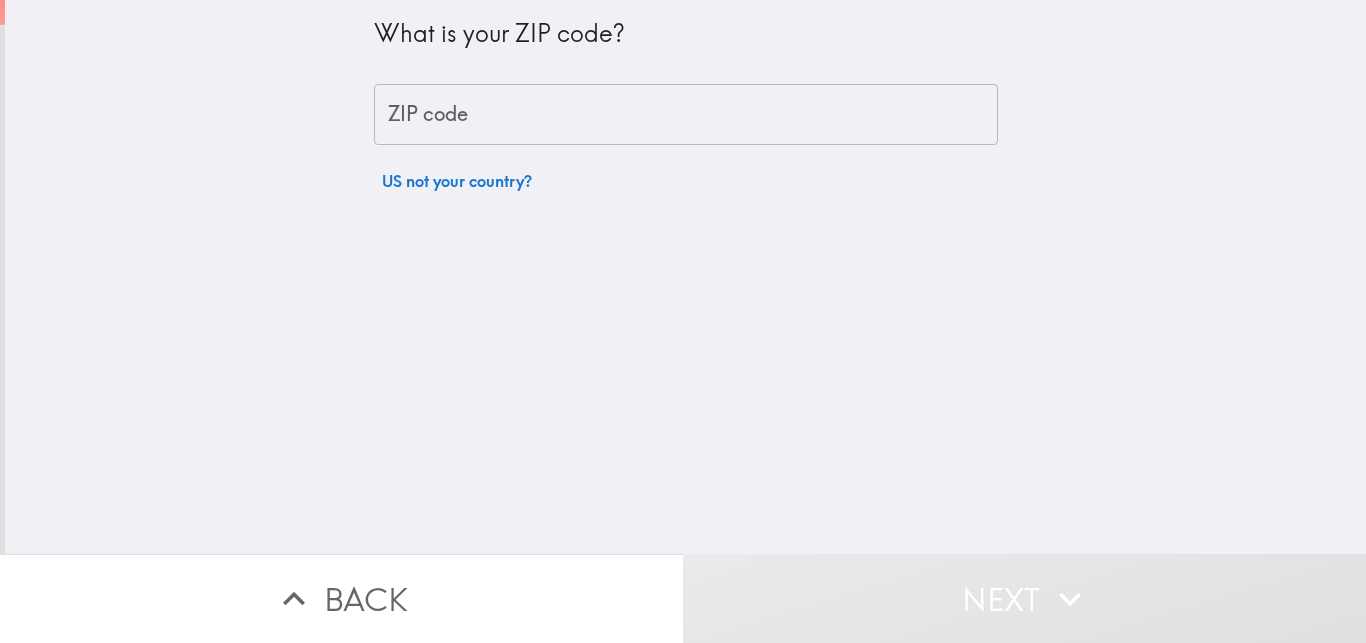 scroll, scrollTop: 0, scrollLeft: 0, axis: both 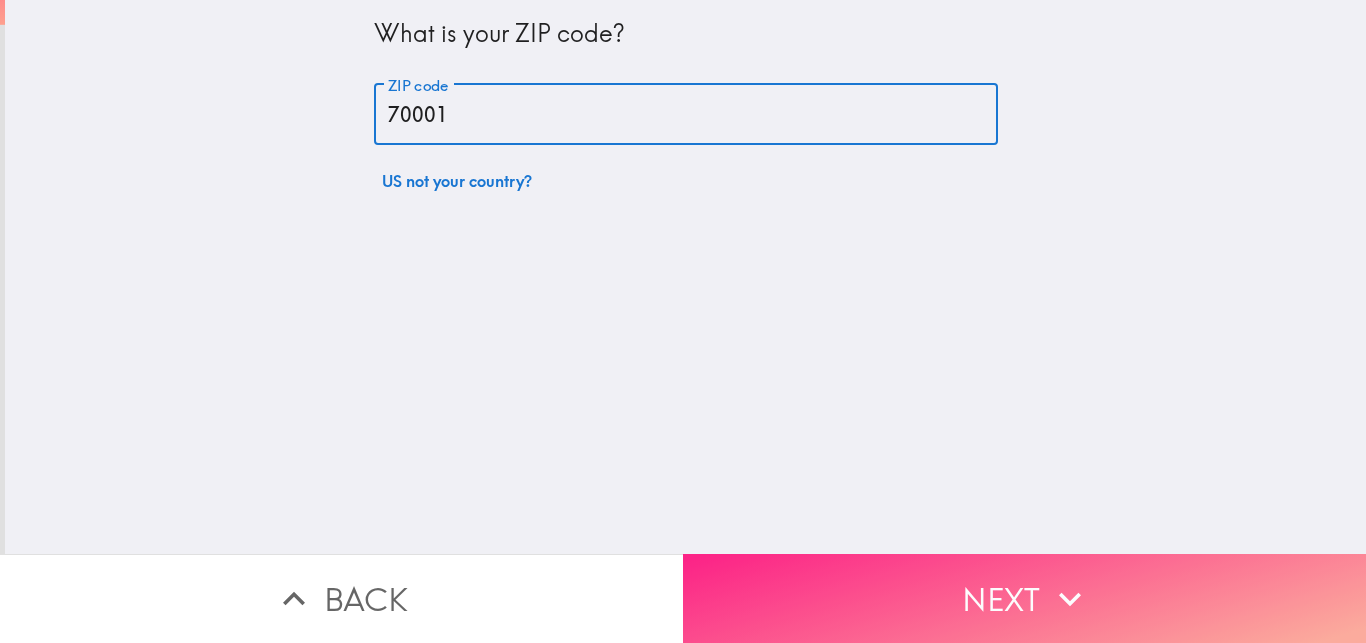 type on "70001" 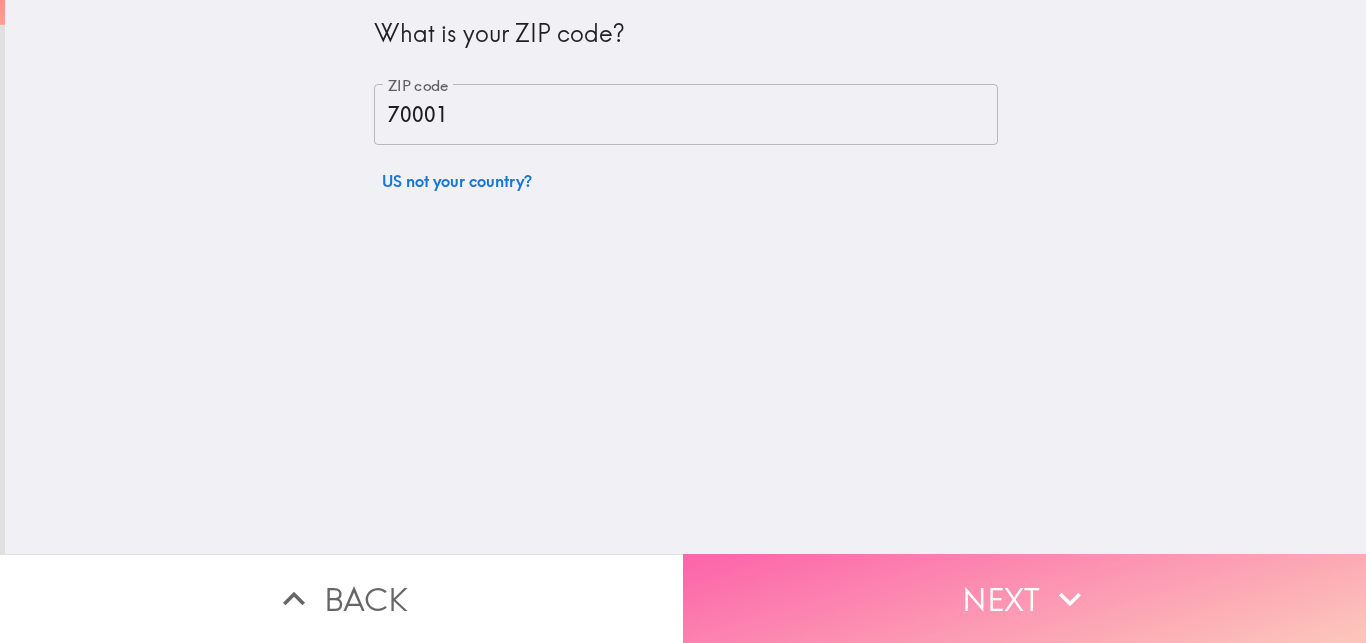 click on "Next" at bounding box center (1024, 598) 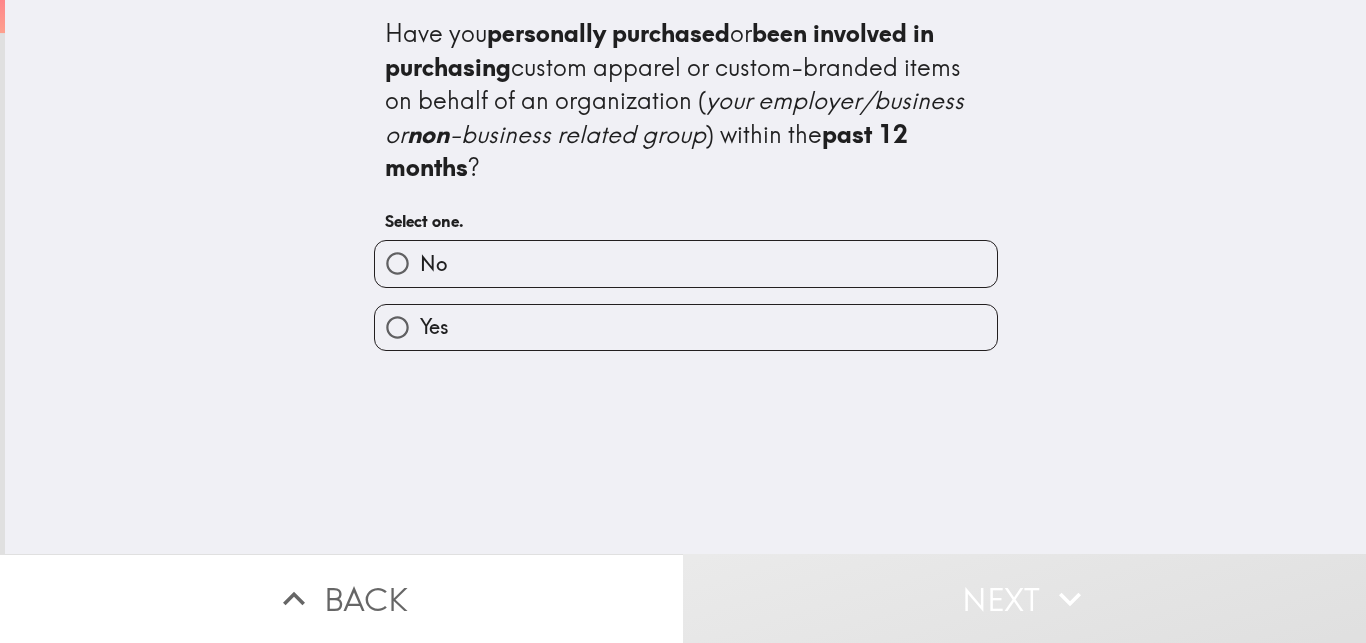 click on "Yes" at bounding box center [686, 327] 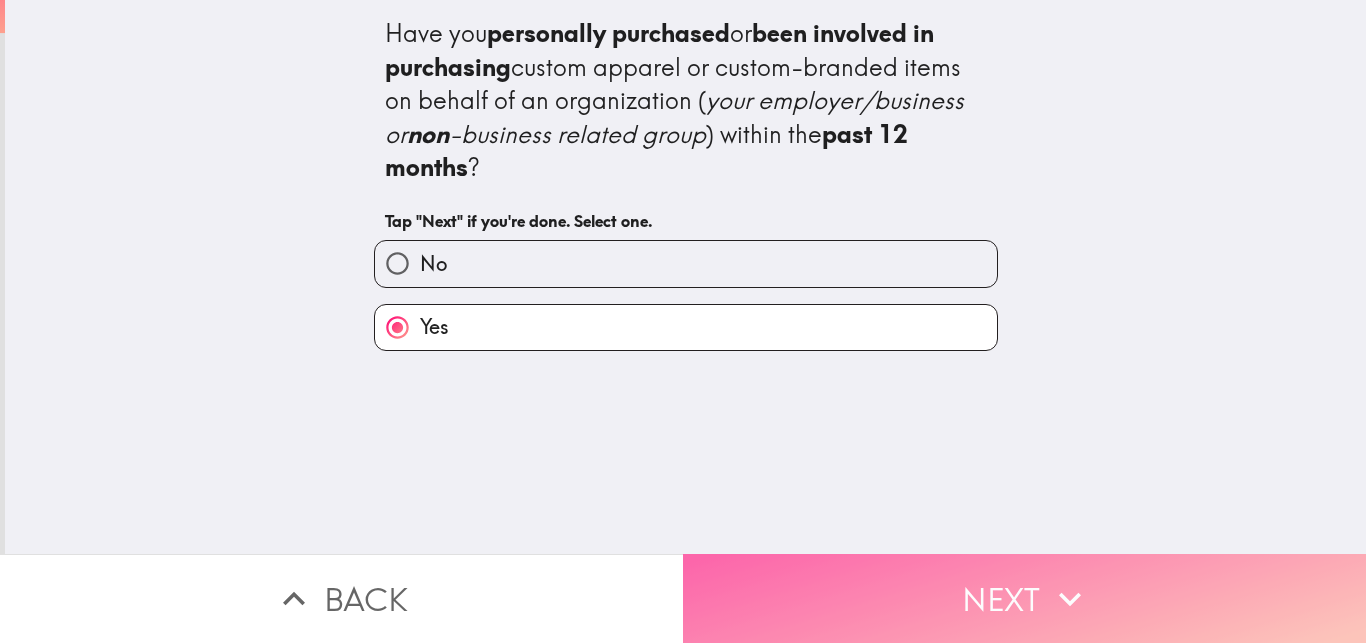 click on "Next" at bounding box center (1024, 598) 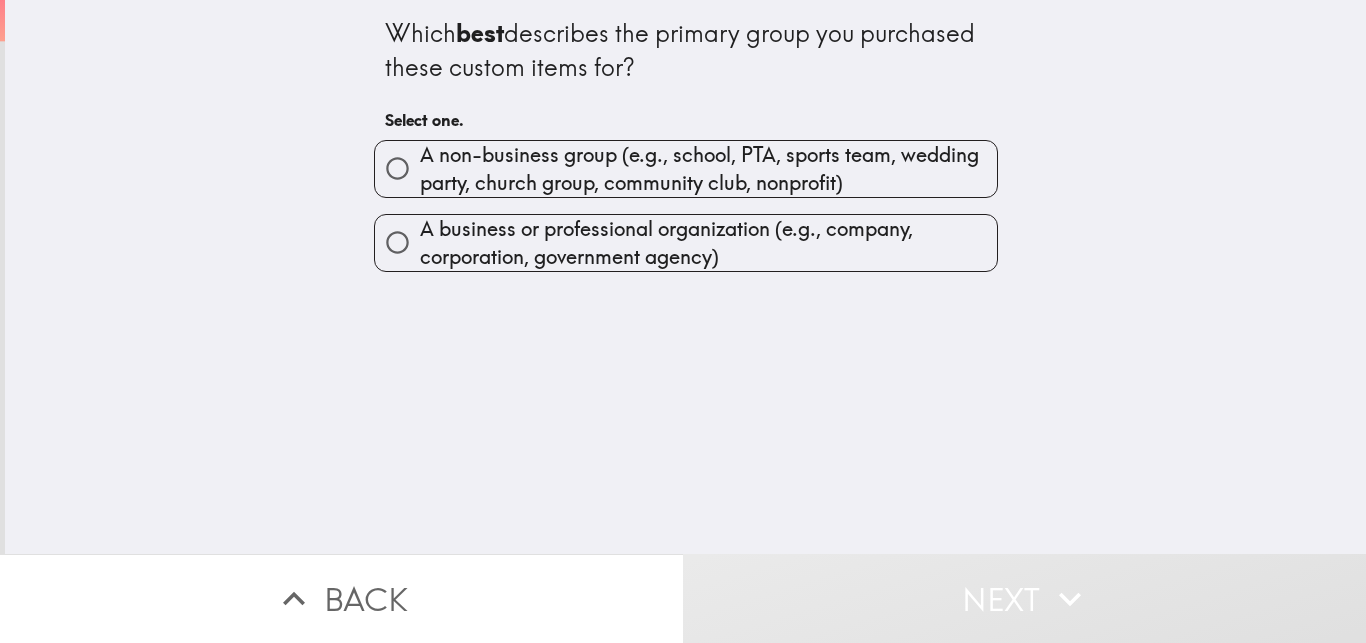 click on "A non-business group (e.g., school, PTA, sports team, wedding party, church group, community club, nonprofit)" at bounding box center [708, 169] 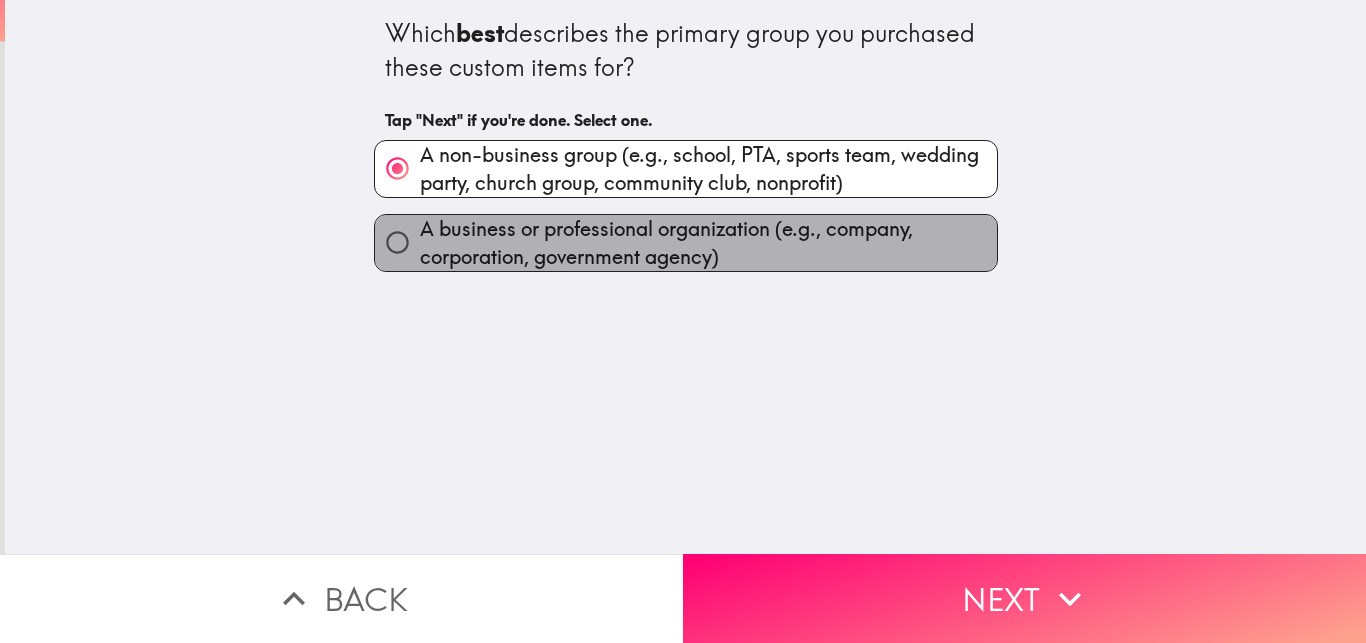 click on "A business or professional organization (e.g., company, corporation, government agency)" at bounding box center [708, 243] 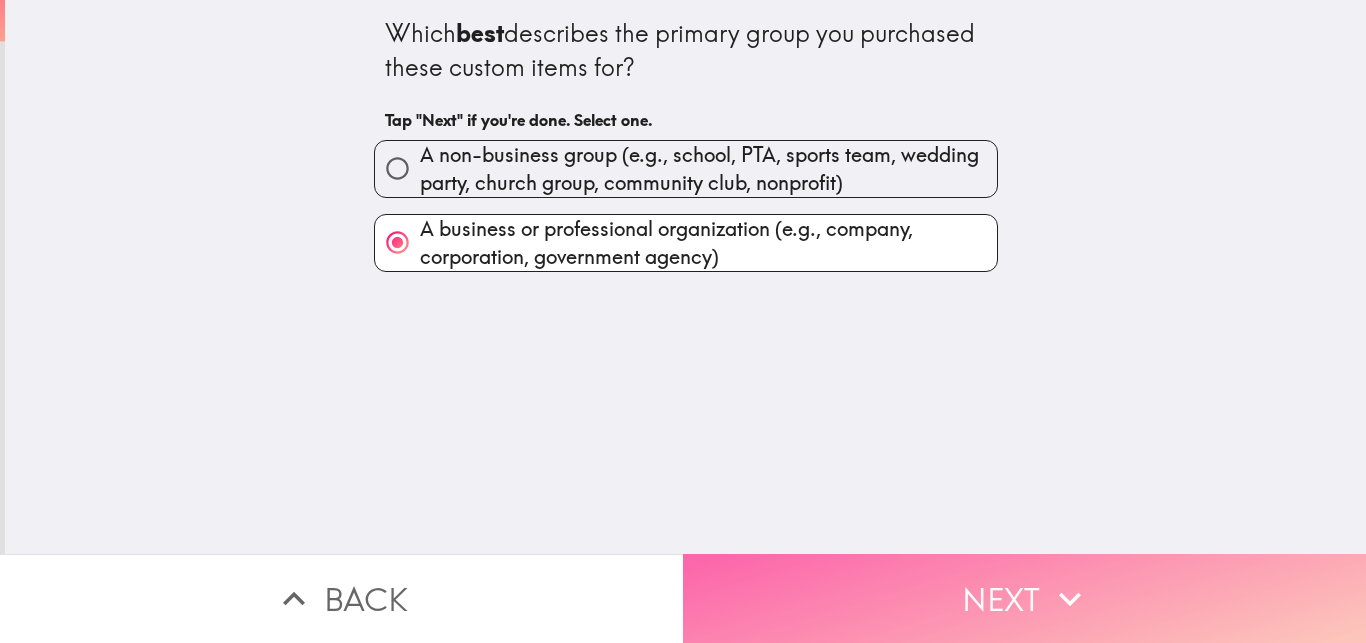 click on "Next" at bounding box center [1024, 598] 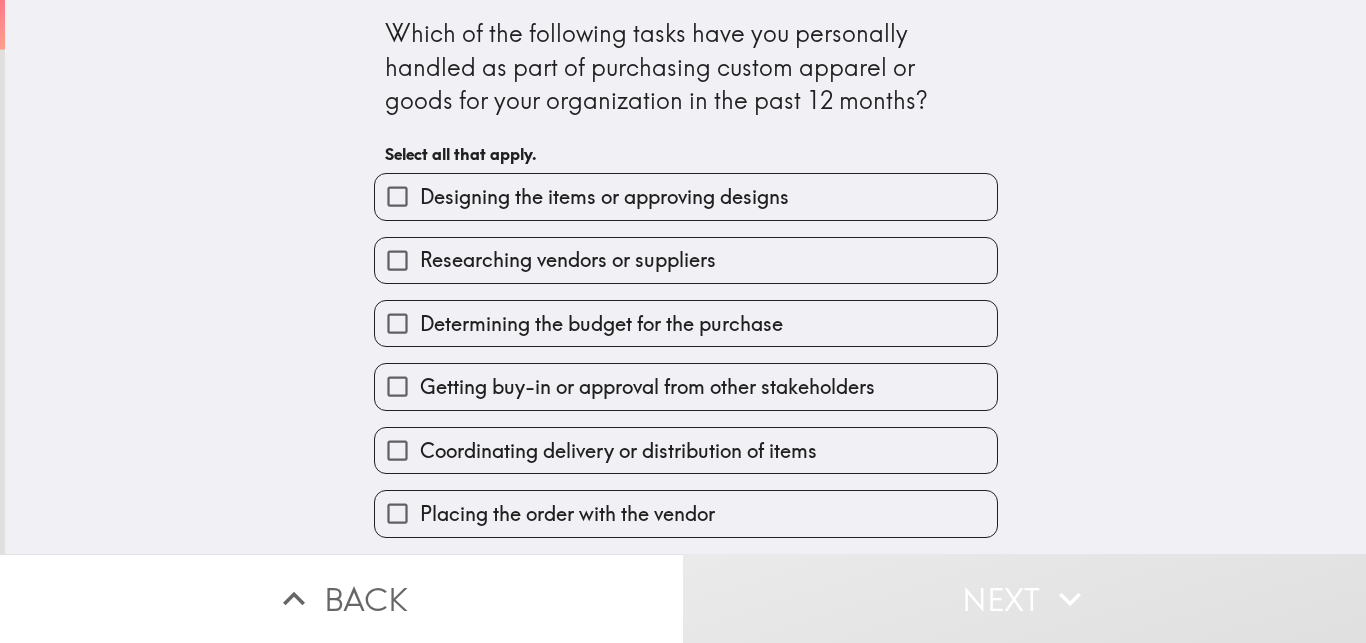 drag, startPoint x: 629, startPoint y: 200, endPoint x: 597, endPoint y: 253, distance: 61.91123 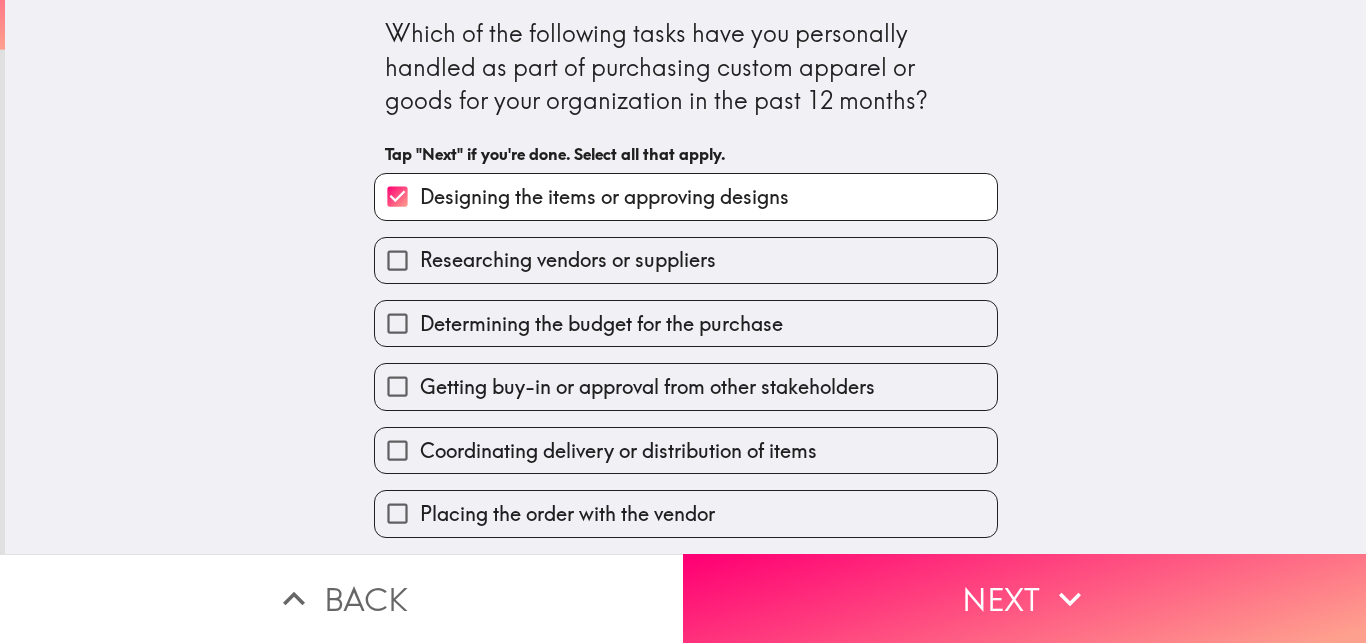 click on "Researching vendors or suppliers" at bounding box center (686, 260) 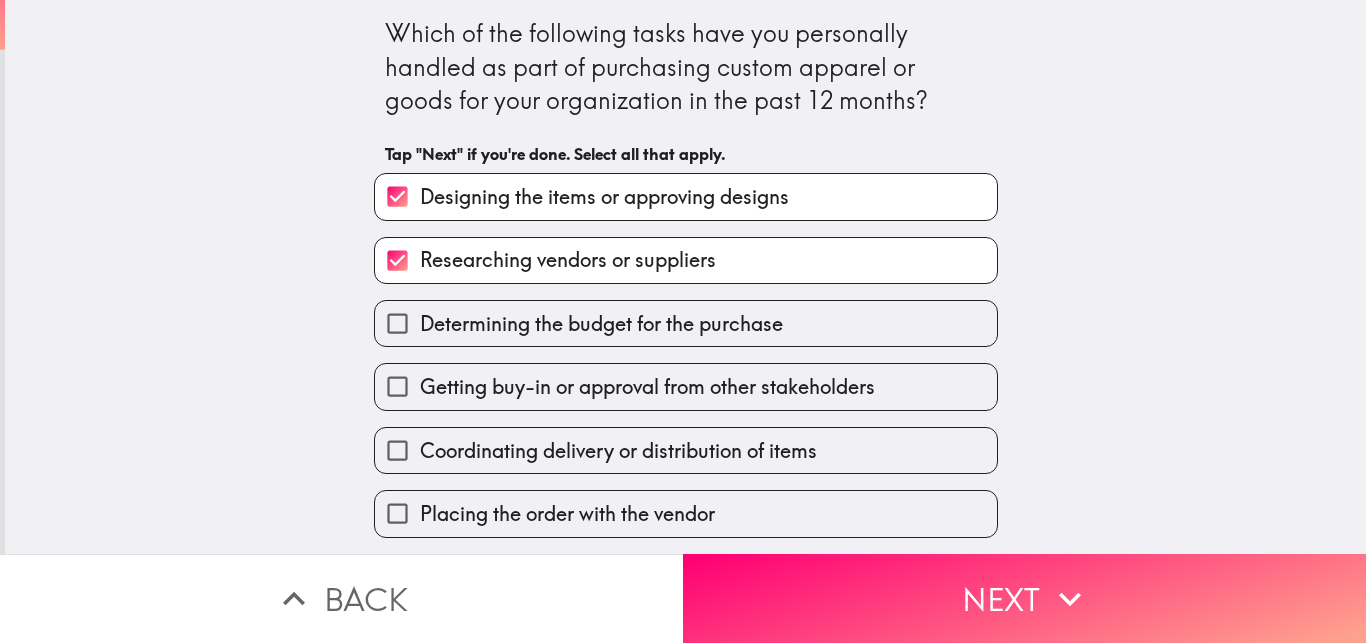 click on "Getting buy-in or approval from other stakeholders" at bounding box center (678, 378) 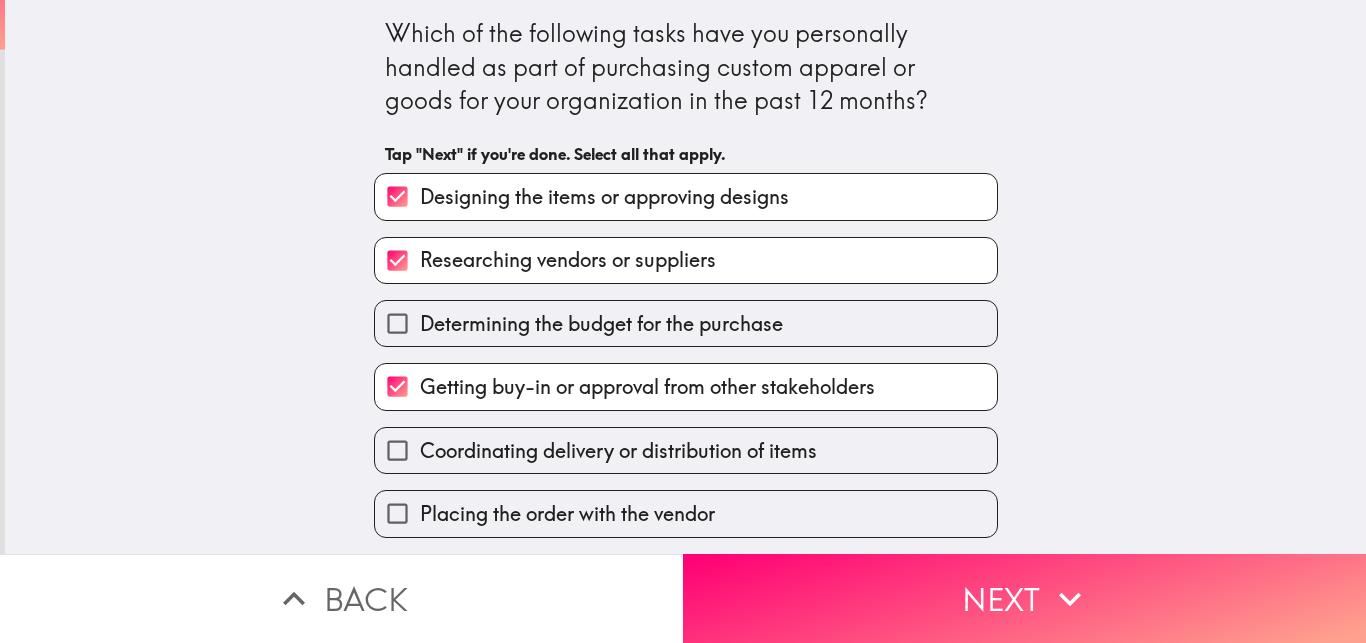 click on "Placing the order with the vendor" at bounding box center [567, 514] 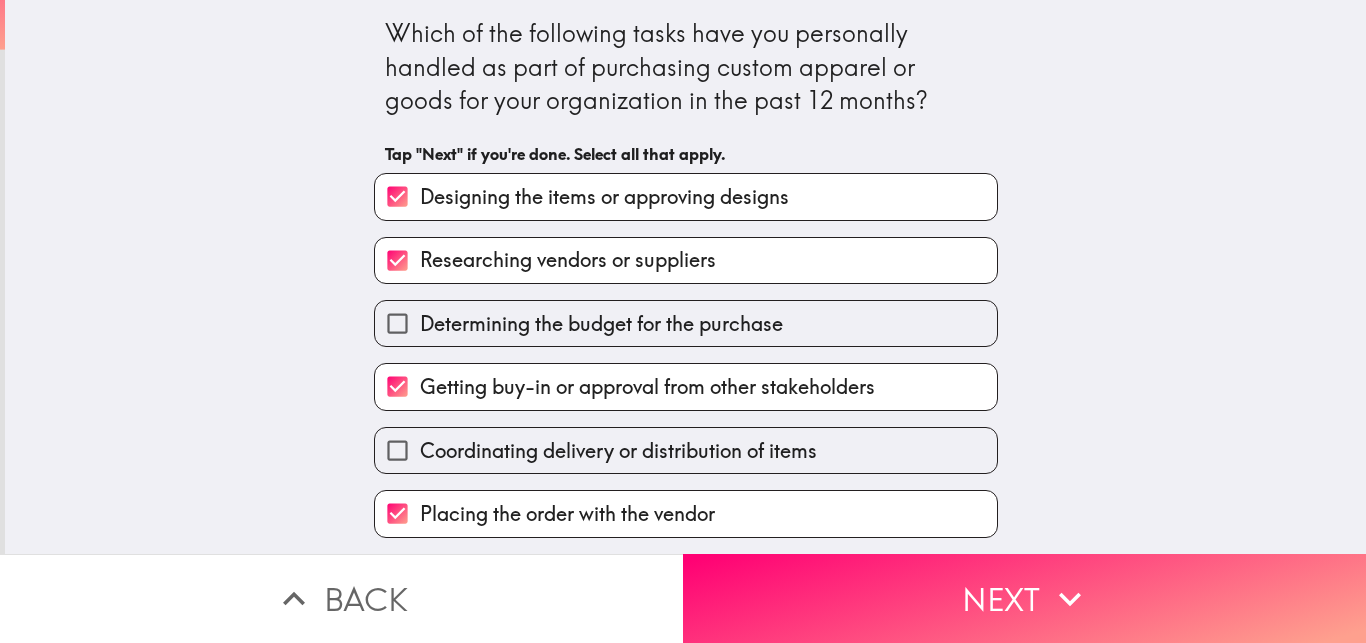 scroll, scrollTop: 138, scrollLeft: 0, axis: vertical 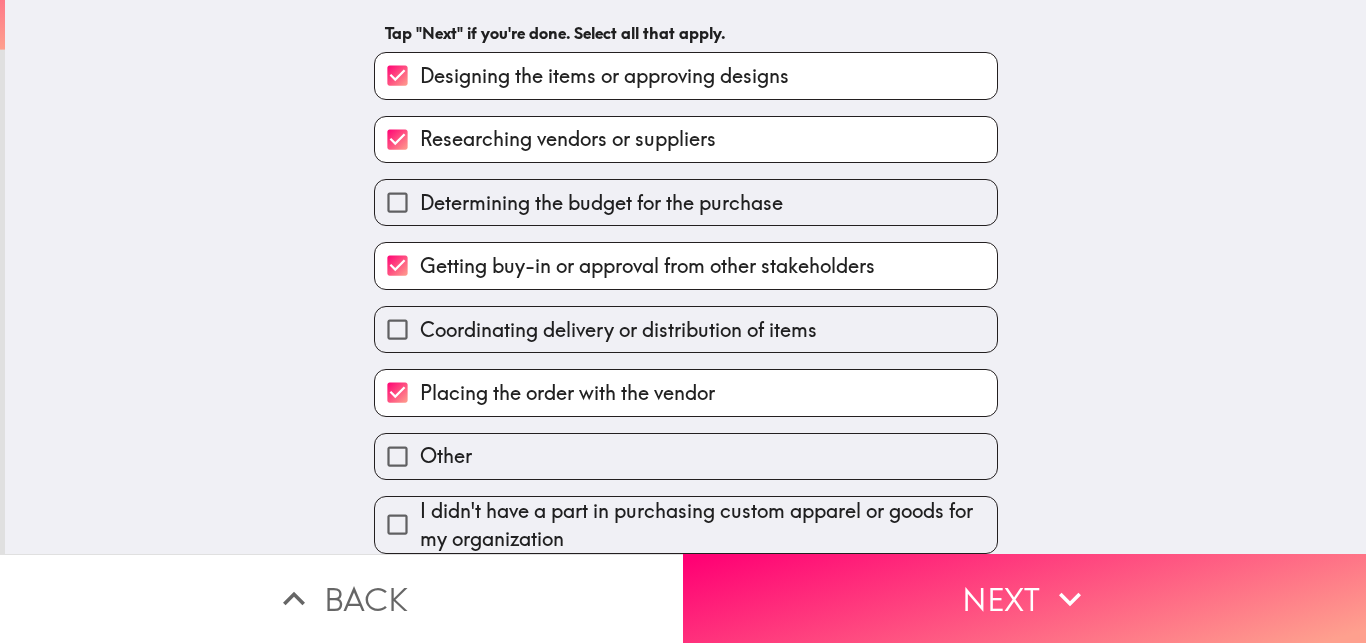 click on "Other" at bounding box center [686, 456] 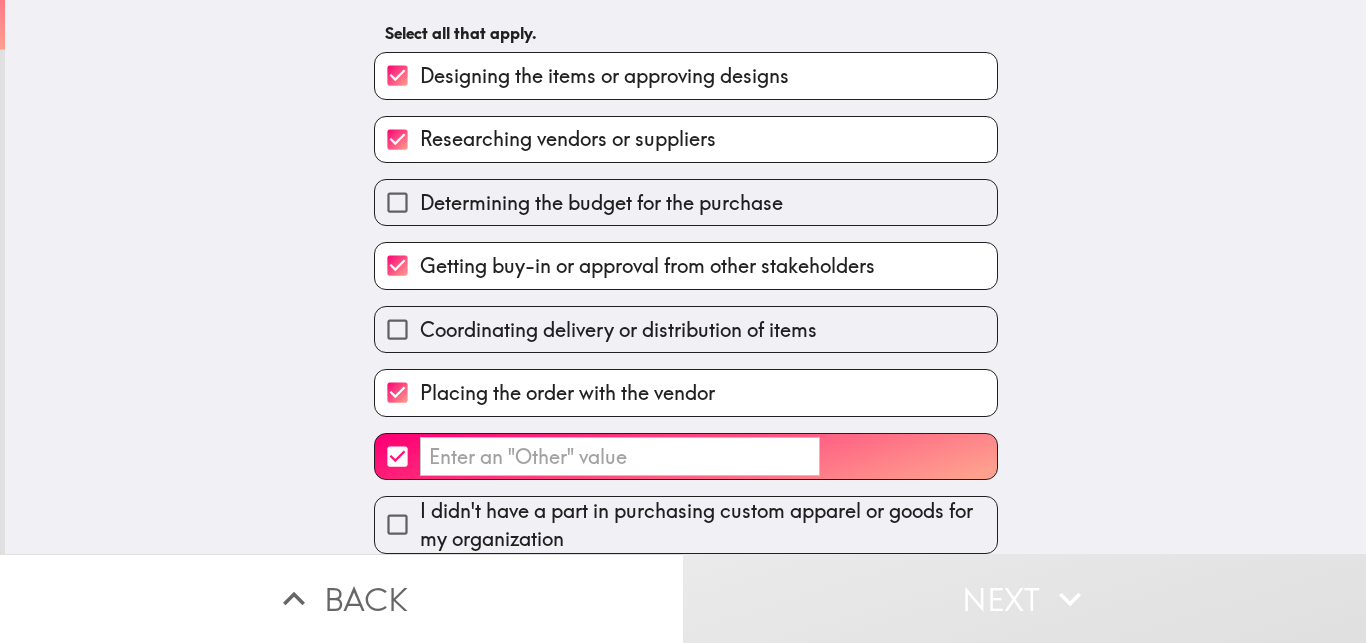 click on "​" at bounding box center [686, 456] 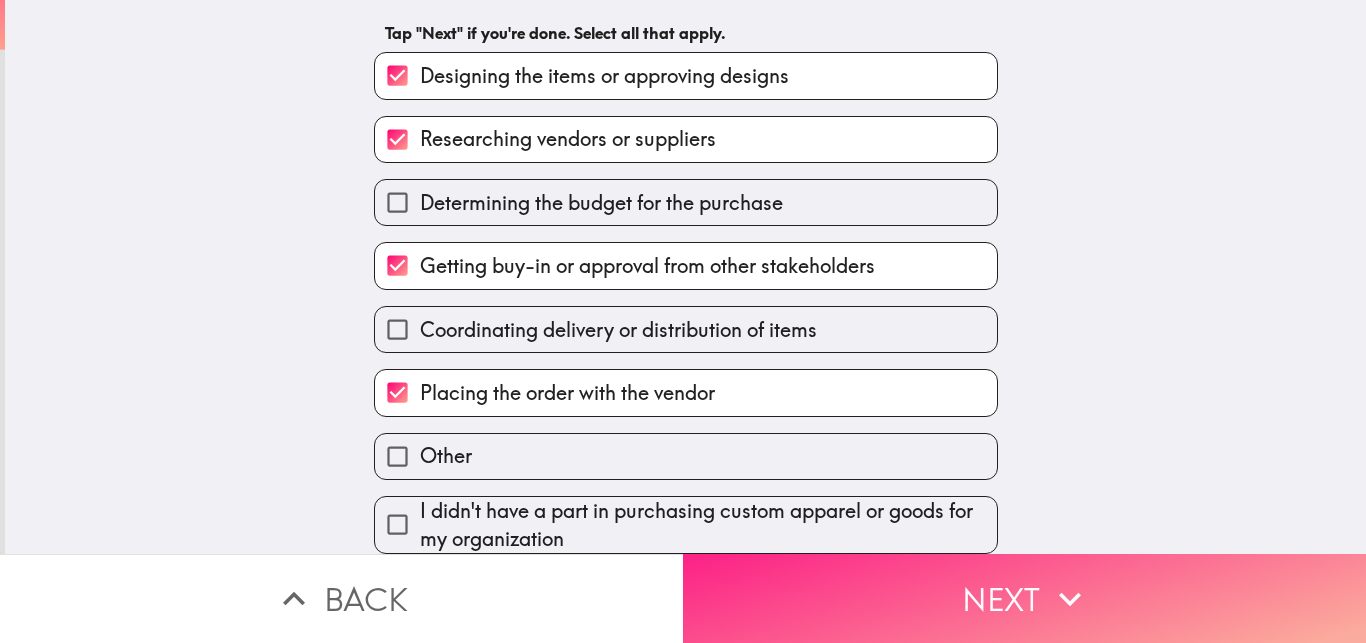 click on "Next" at bounding box center (1024, 598) 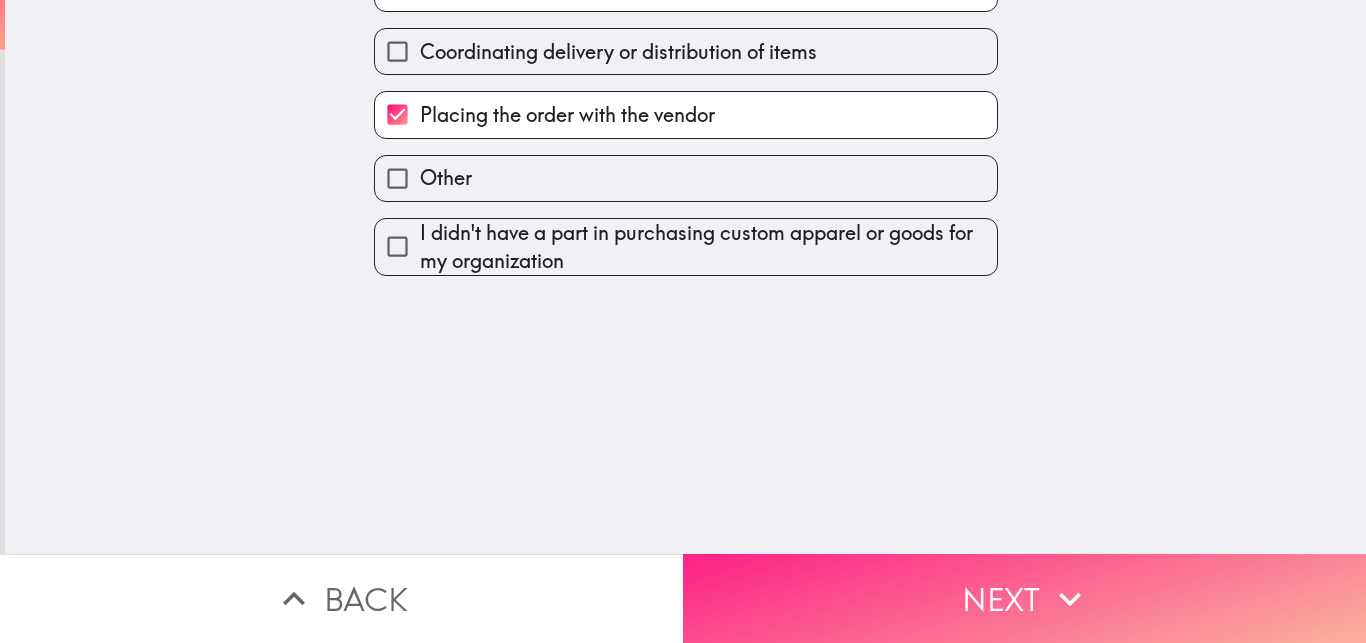 scroll, scrollTop: 0, scrollLeft: 0, axis: both 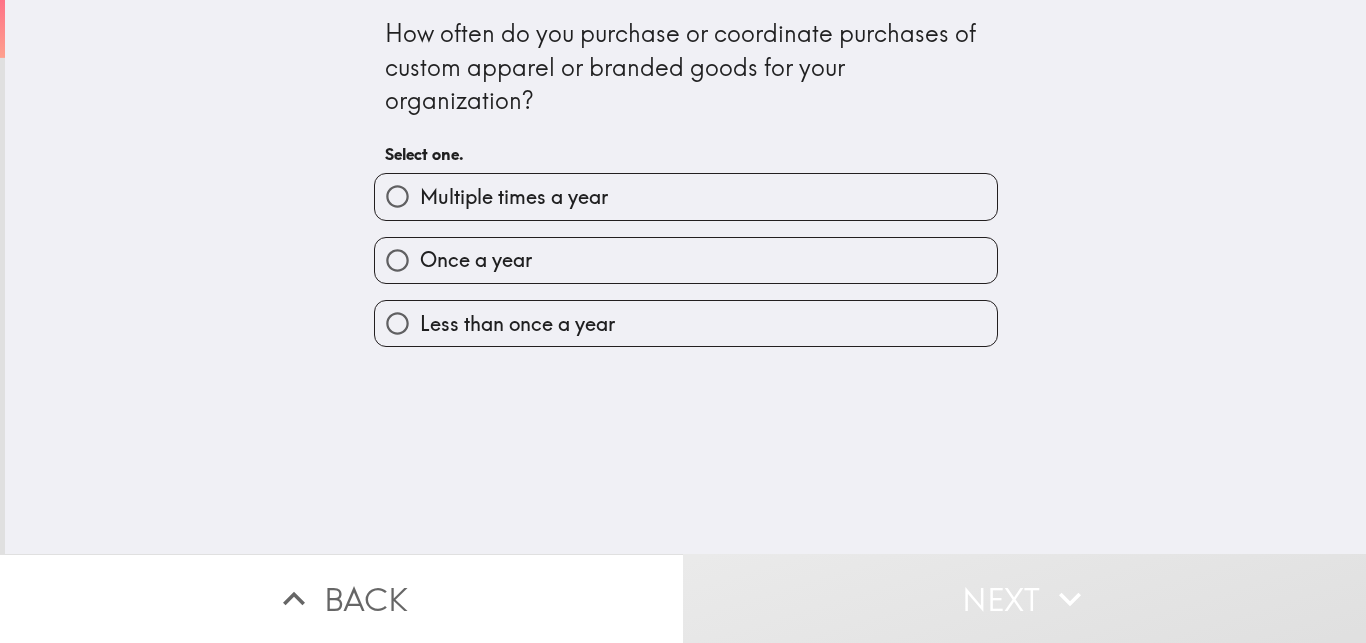 click on "Multiple times a year" at bounding box center (686, 196) 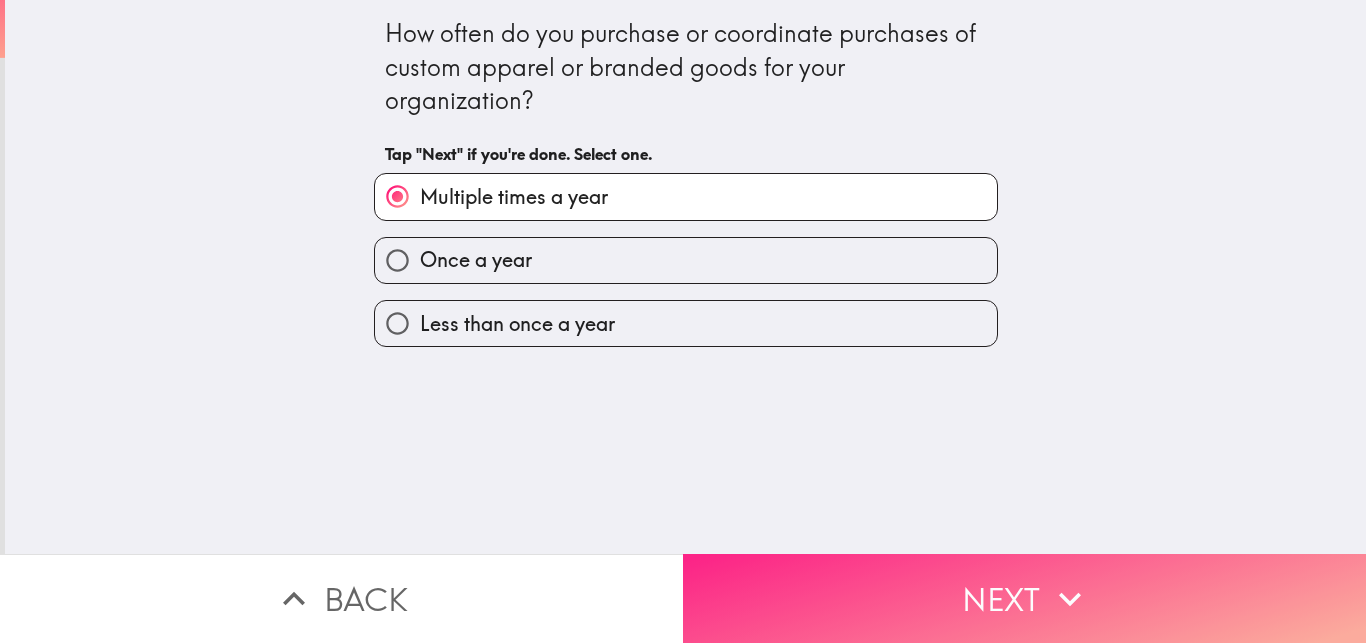 click on "Next" at bounding box center [1024, 598] 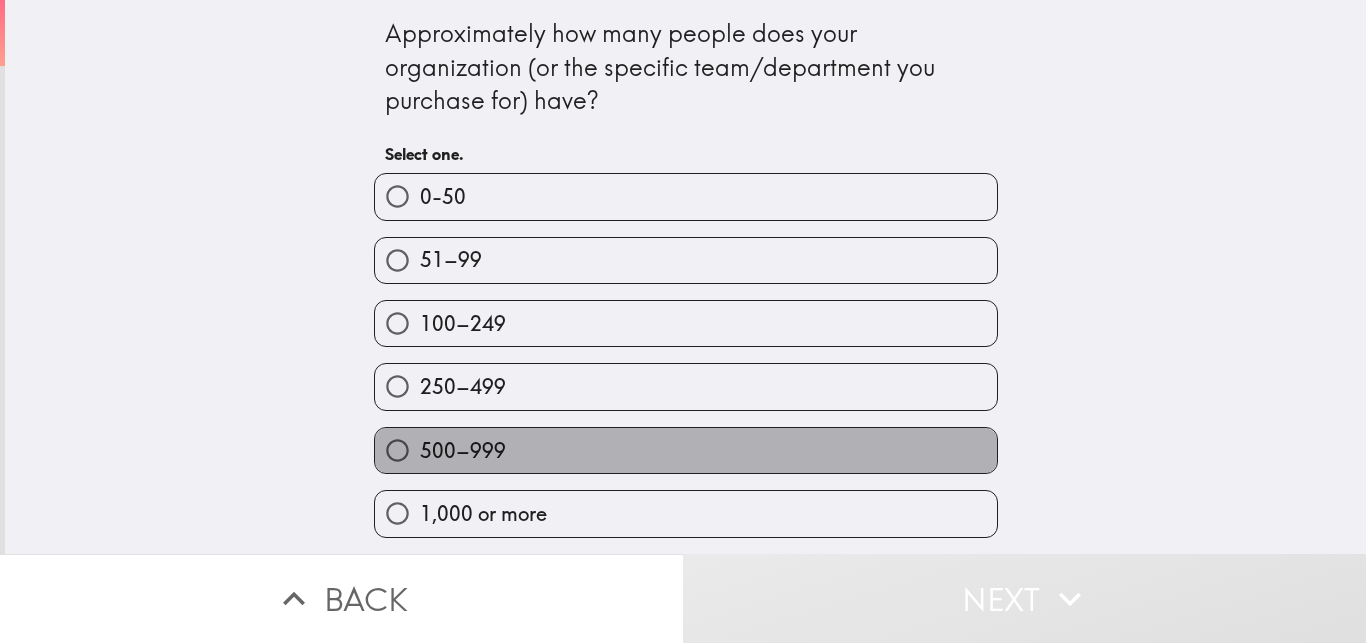 click on "500–999" at bounding box center [686, 450] 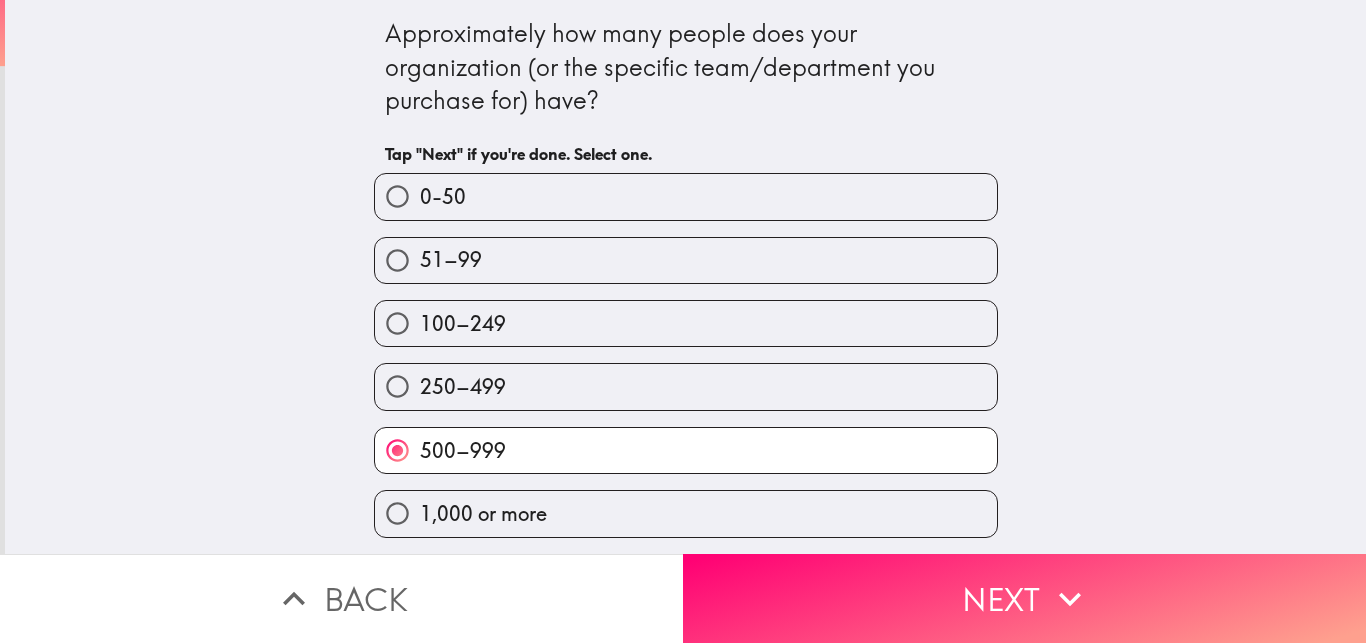 scroll, scrollTop: 1, scrollLeft: 0, axis: vertical 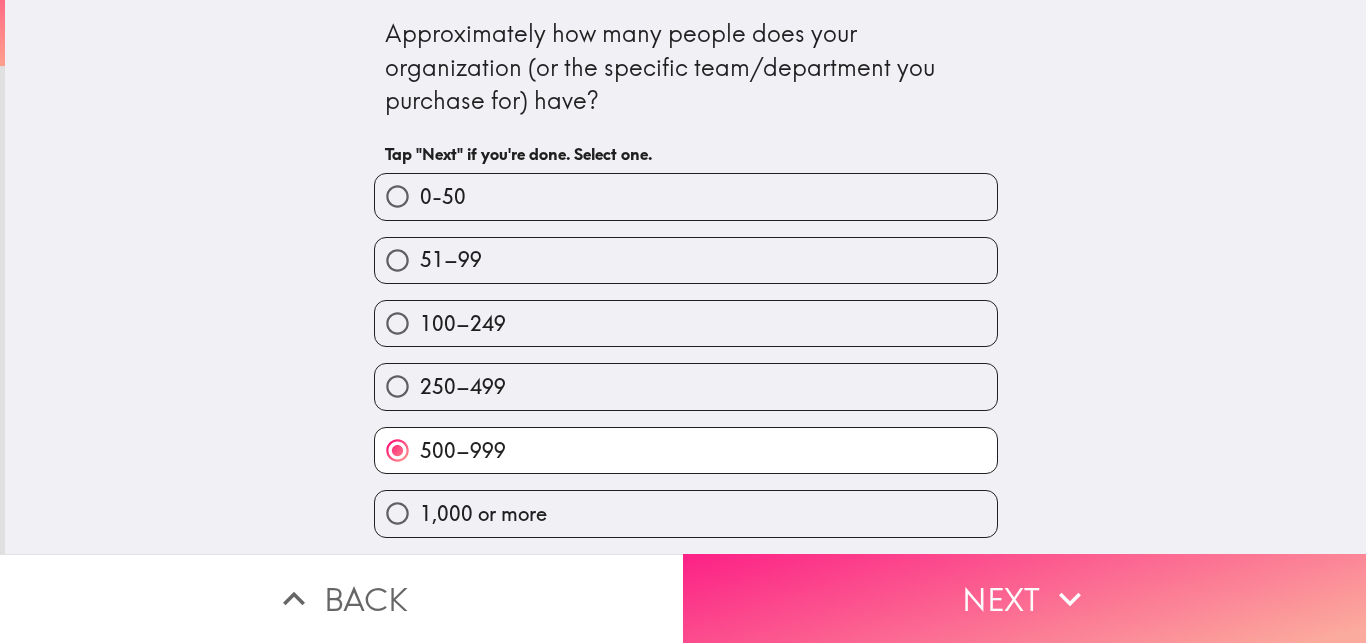click on "Next" at bounding box center [1024, 598] 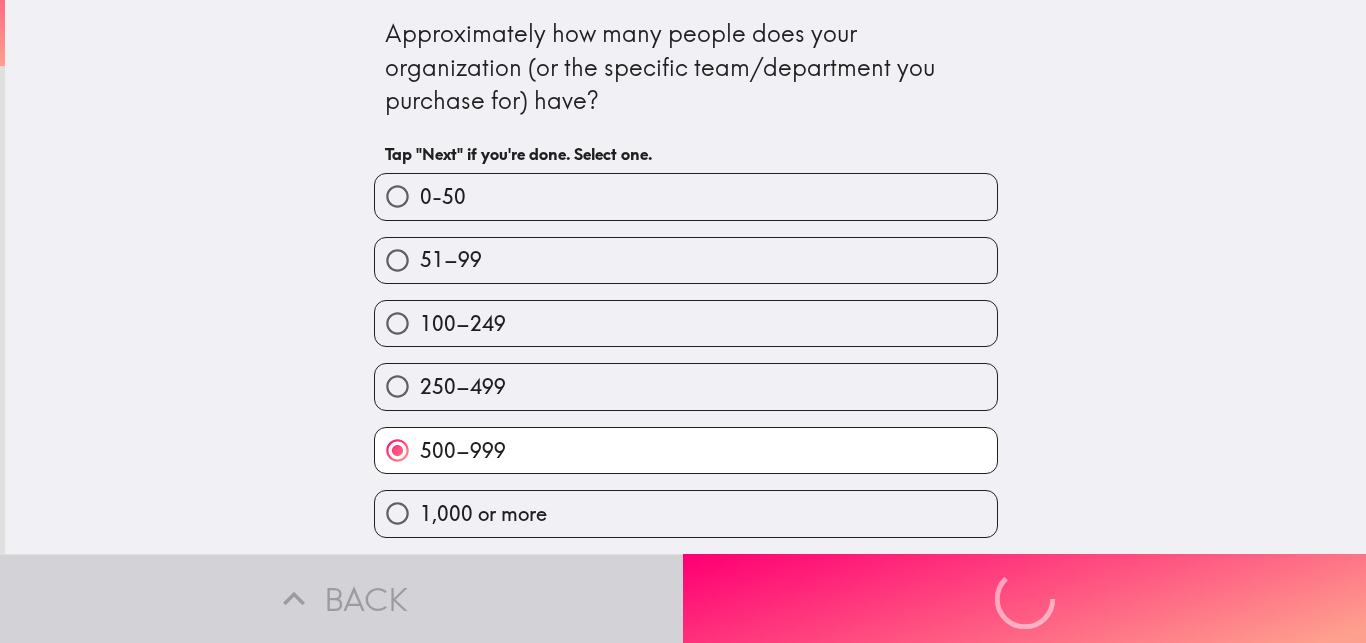 scroll, scrollTop: 0, scrollLeft: 0, axis: both 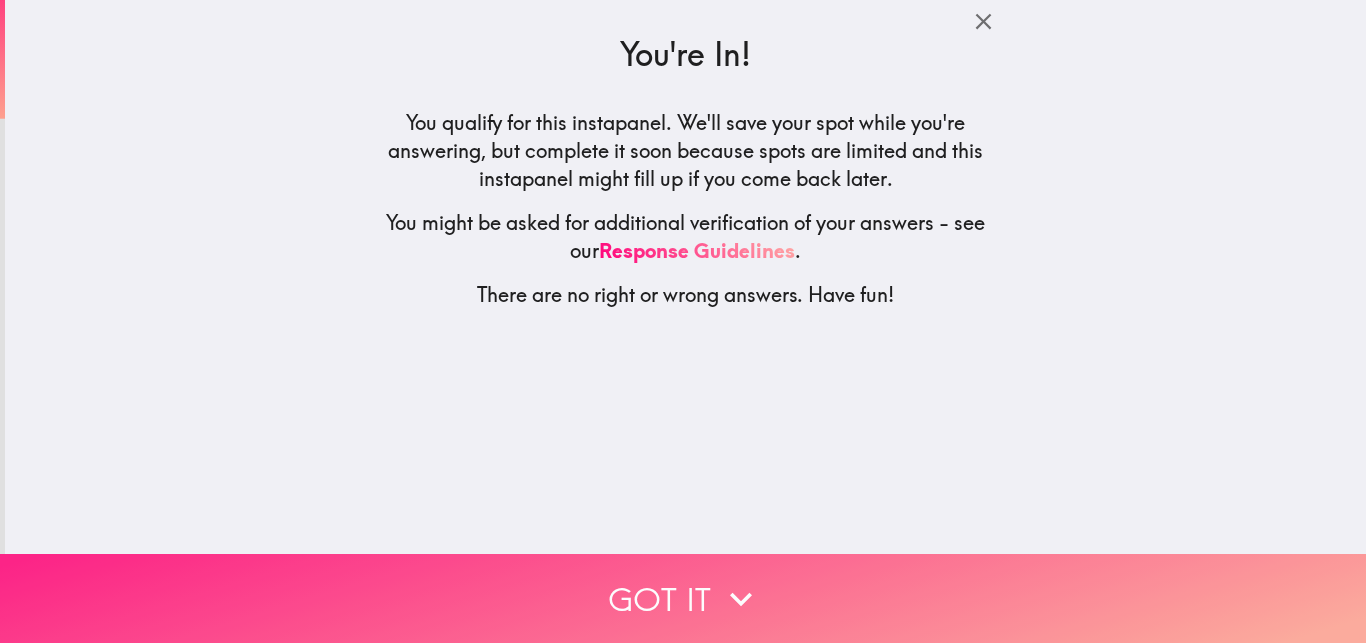 click 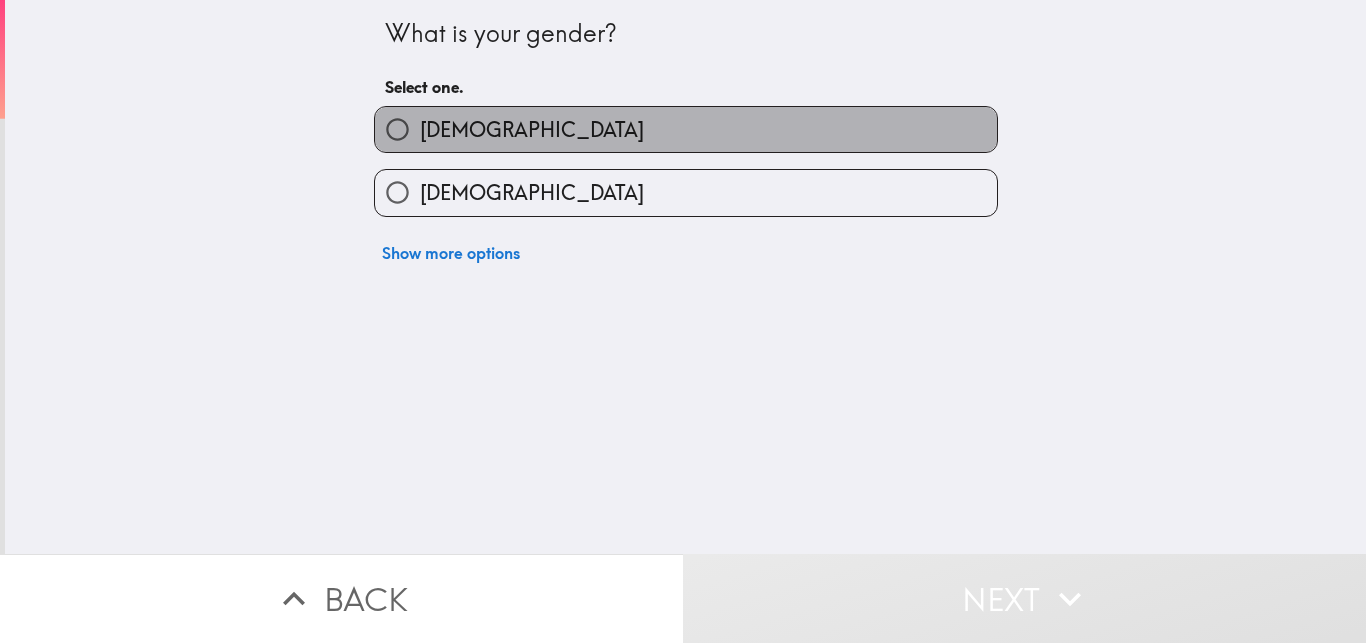 click on "[DEMOGRAPHIC_DATA]" at bounding box center (686, 129) 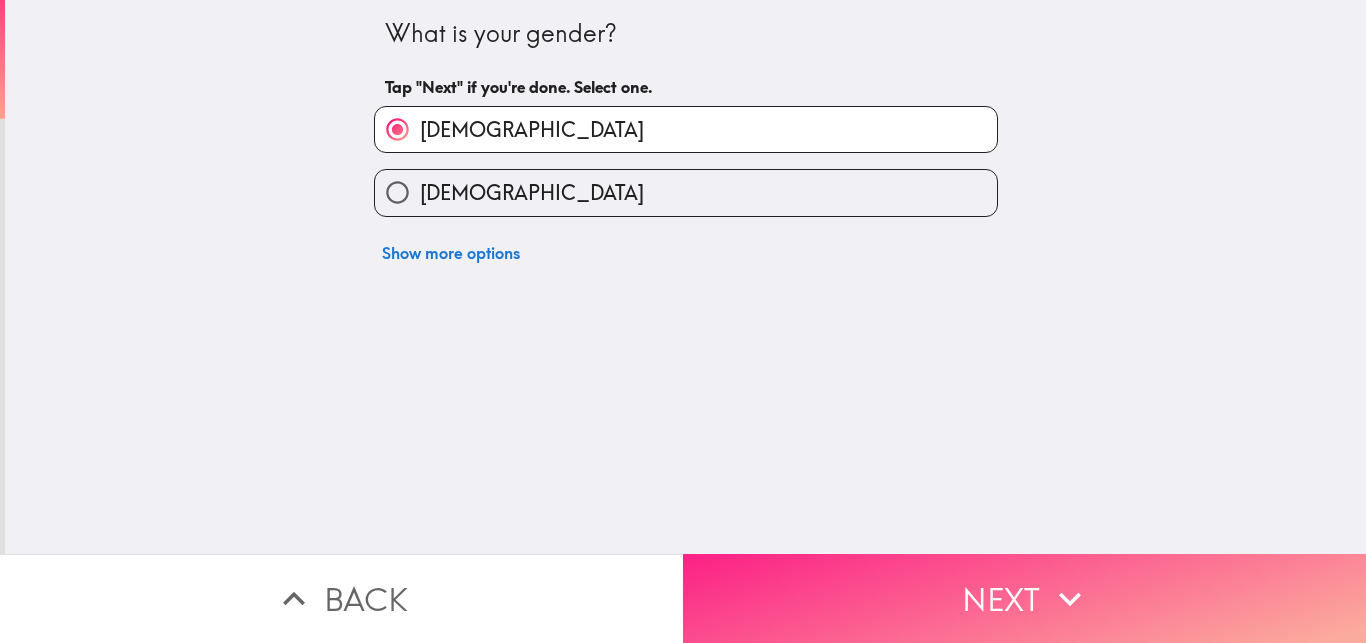 click on "Next" at bounding box center [1024, 598] 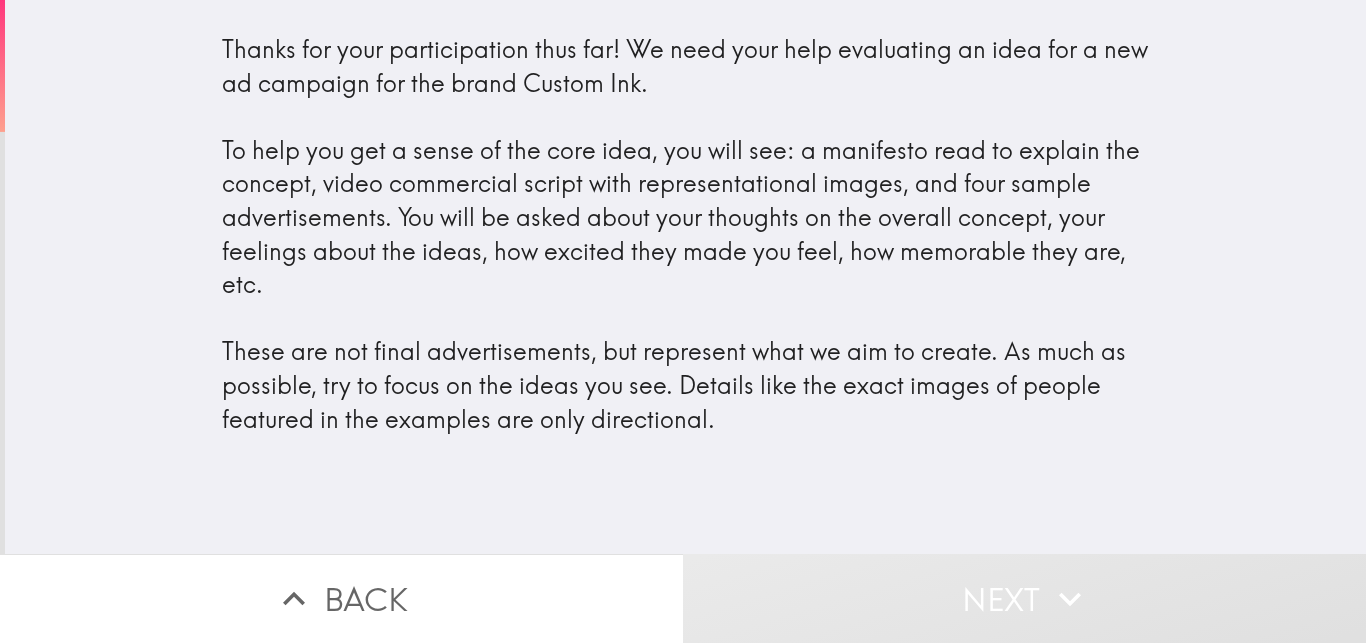 click on "Thanks for your participation thus far! We need your help evaluating an idea for a new ad campaign for the brand Custom Ink.
To help you get a sense of the core idea, you will see: a manifesto read to explain the concept, video commercial script with representational images, and four sample advertisements. You will be asked about your thoughts on the overall concept, your feelings about the ideas, how excited they made you feel, how memorable they are, etc.
These are not final advertisements, but represent what we aim to create. As much as possible, try to focus on the ideas you see. Details like the exact images of people featured in the examples are only directional." at bounding box center [686, 234] 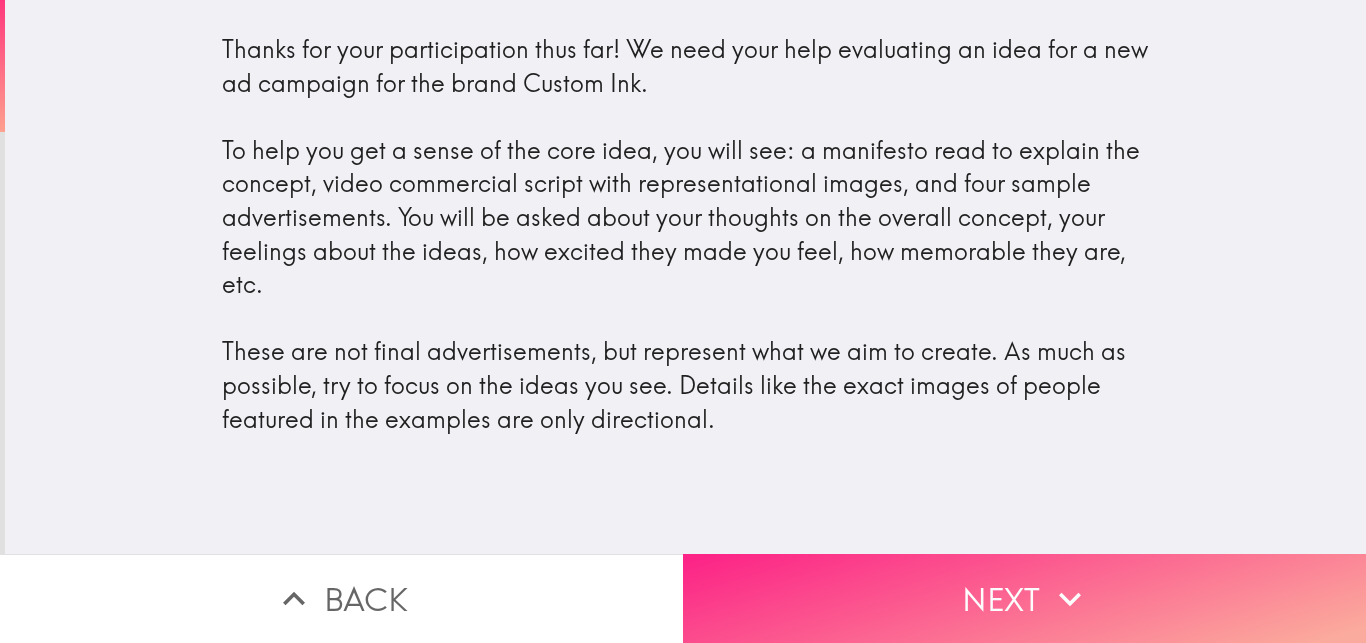 drag, startPoint x: 959, startPoint y: 557, endPoint x: 945, endPoint y: 520, distance: 39.56008 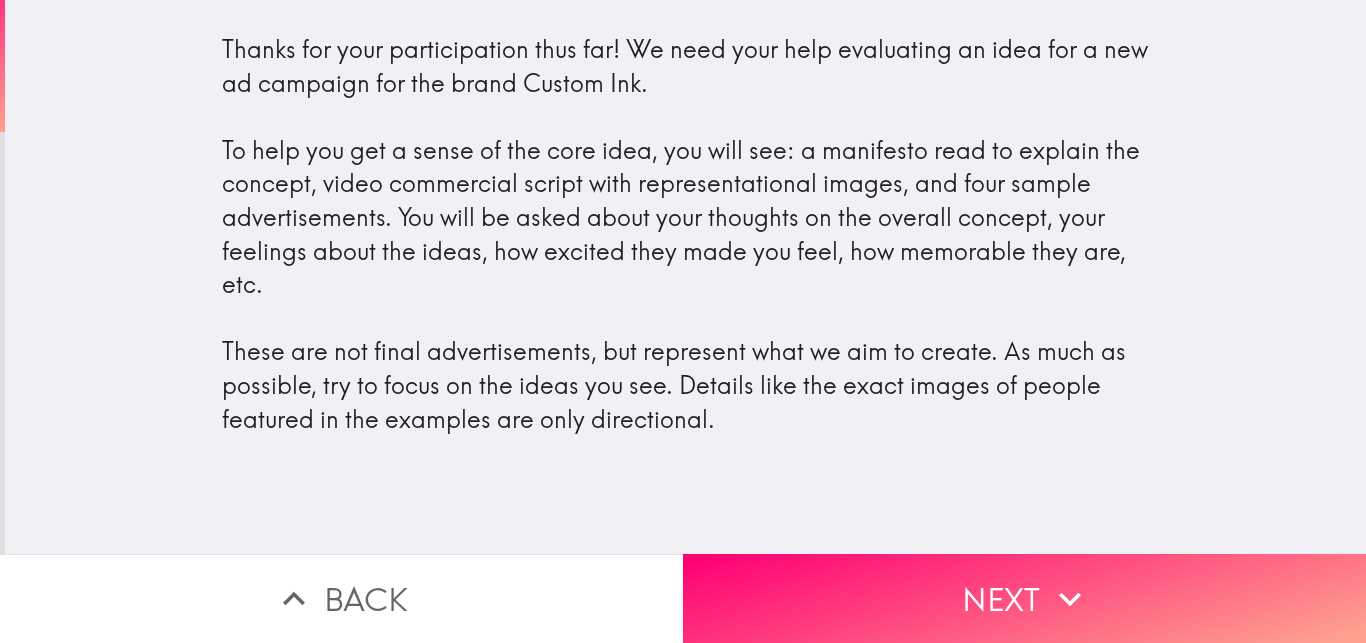 click on "Next" at bounding box center (1024, 598) 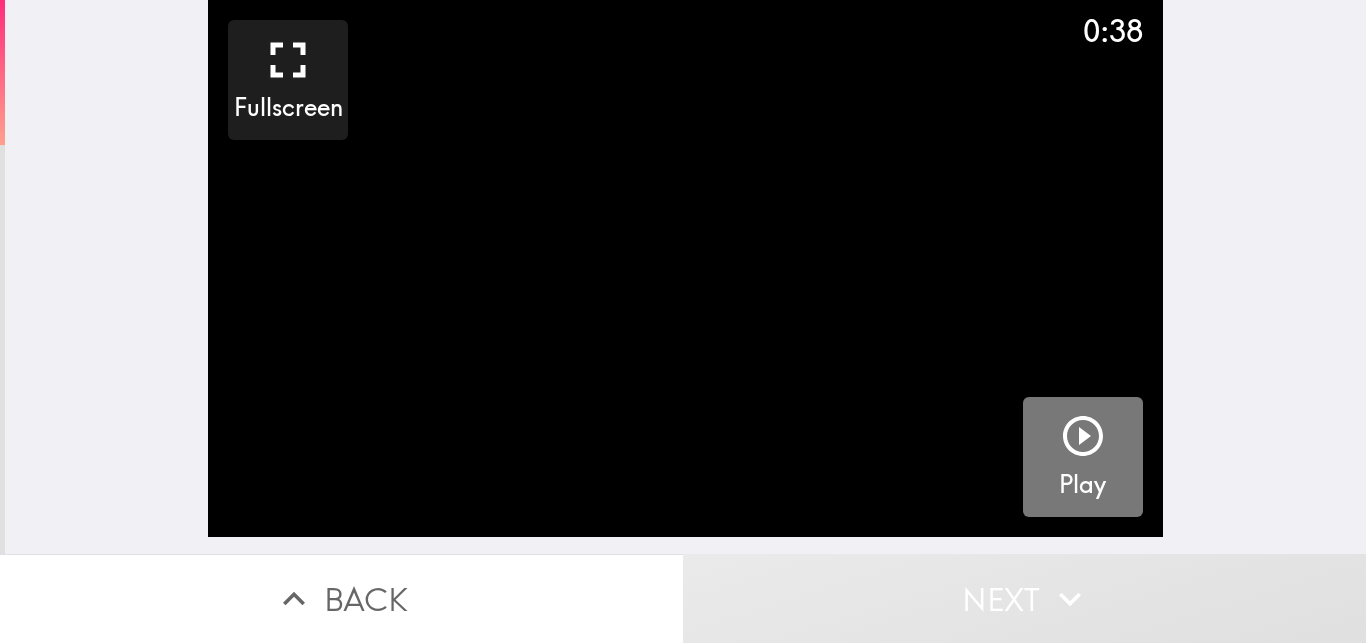 click 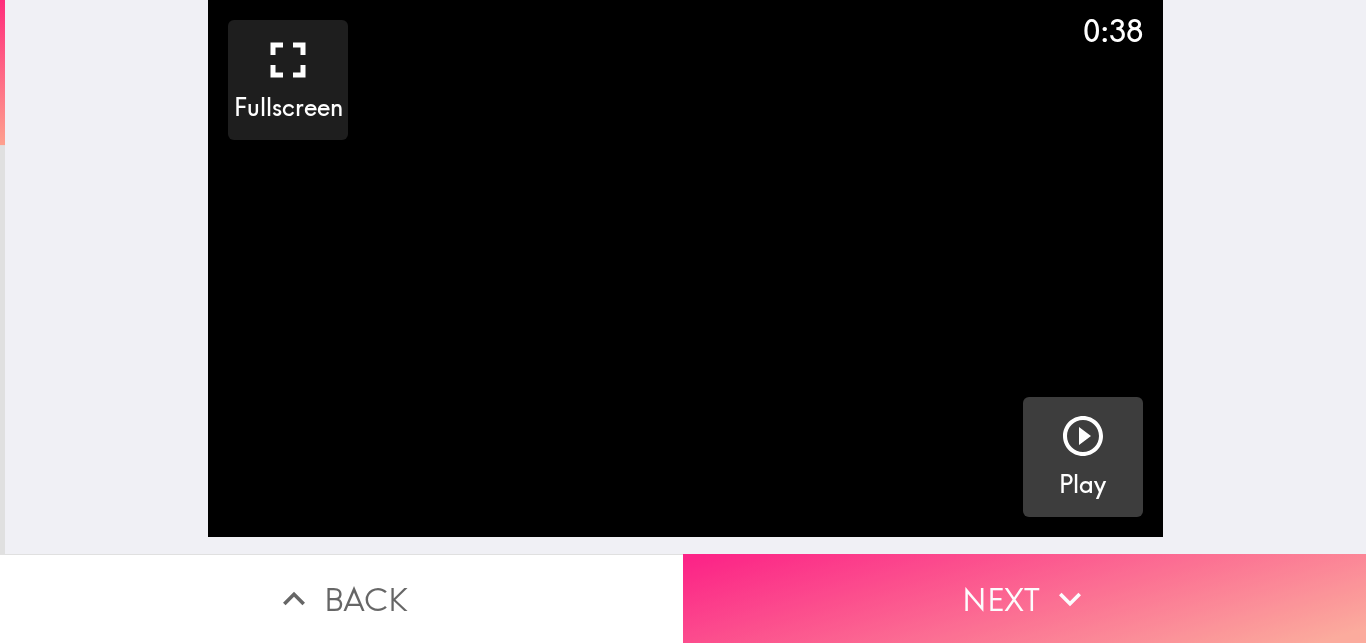 click on "Next" at bounding box center [1024, 598] 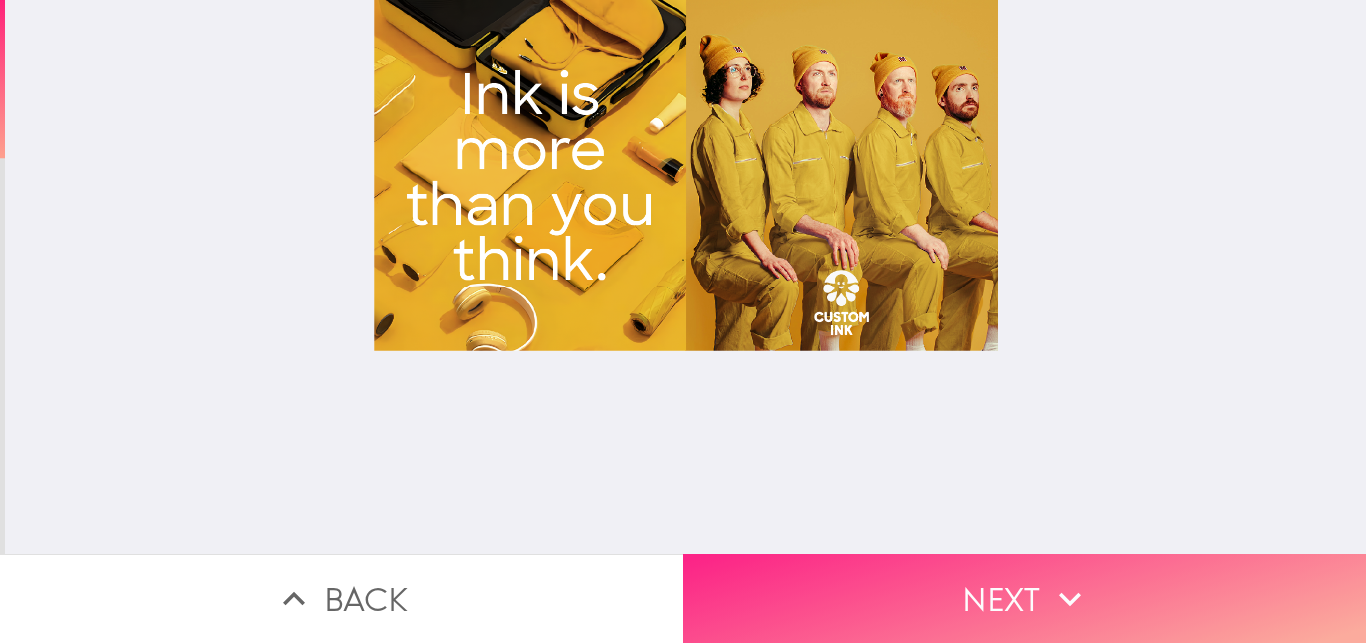 click on "Next" at bounding box center (1024, 598) 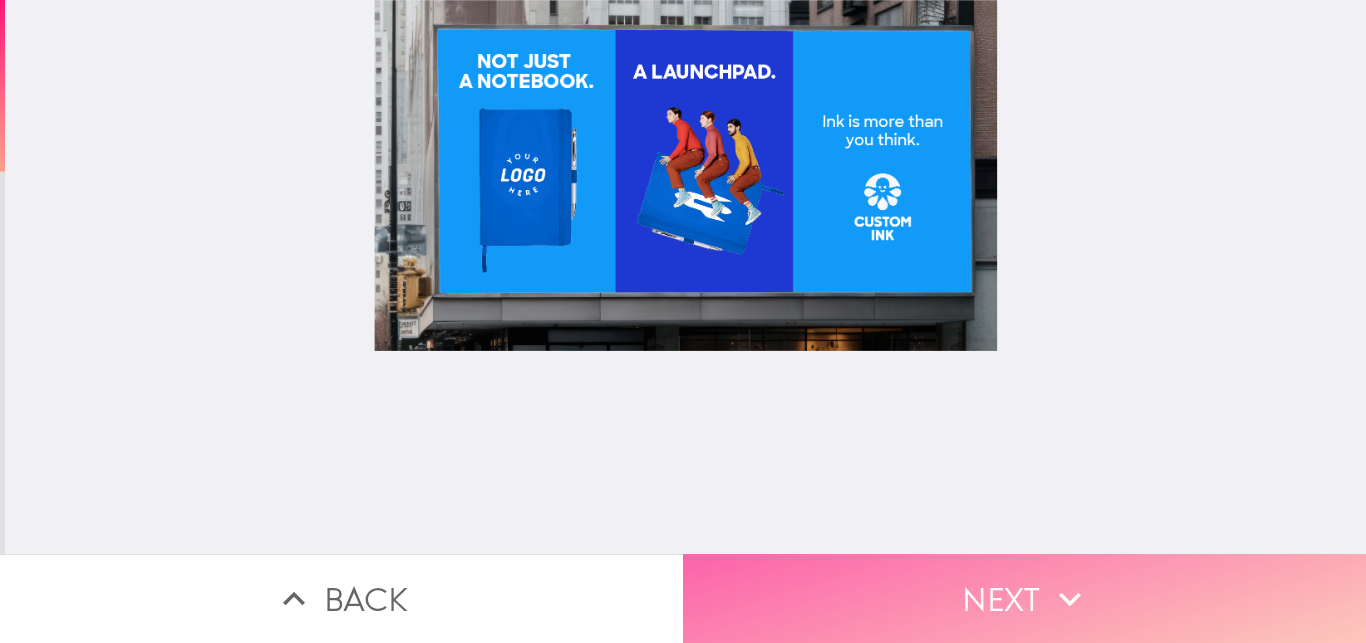 click on "Next" at bounding box center (1024, 598) 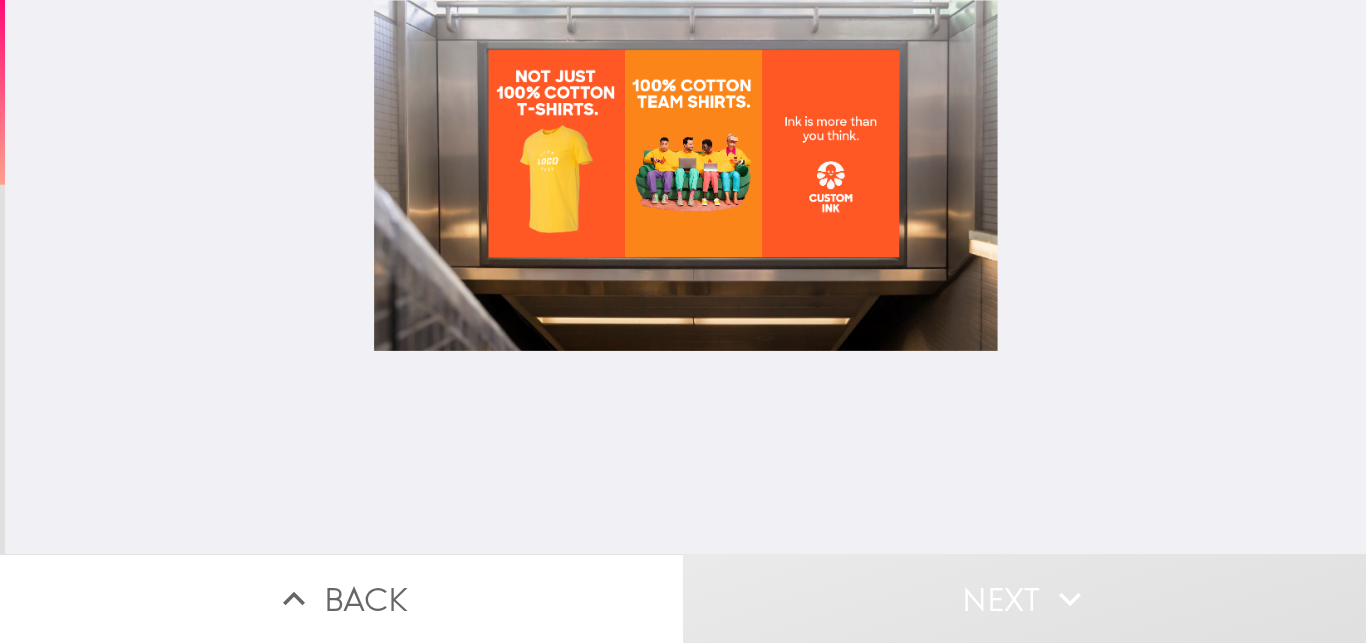 click at bounding box center [686, 277] 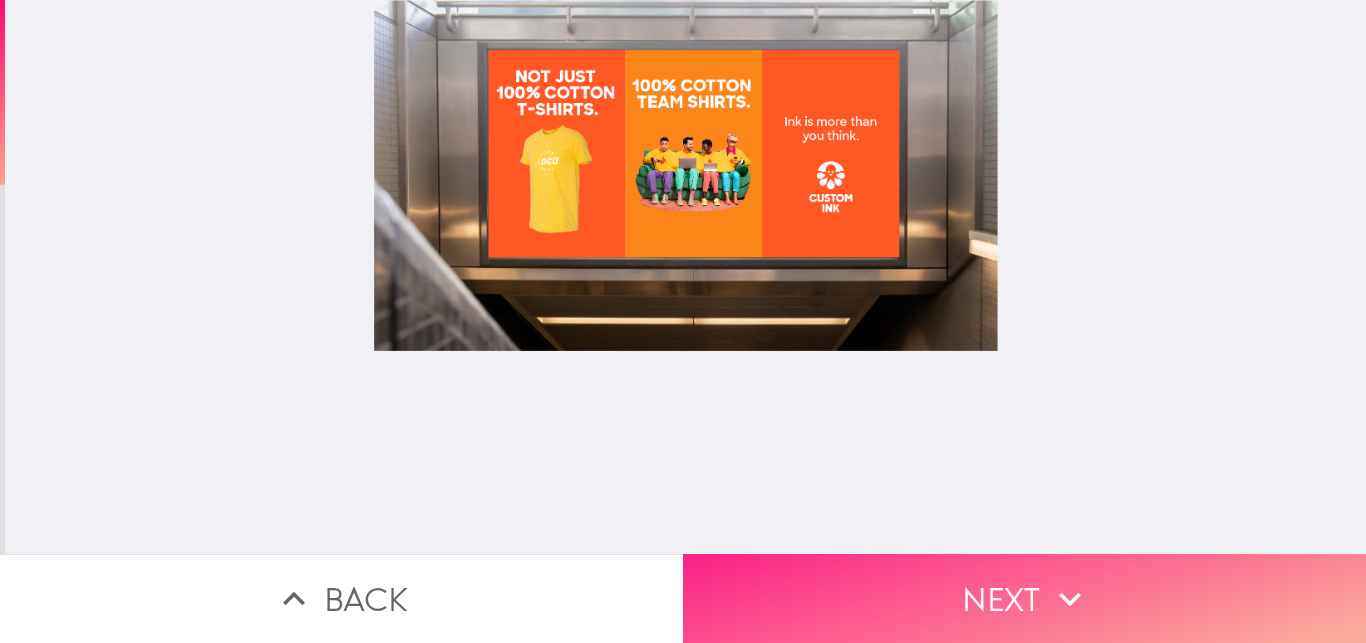 click 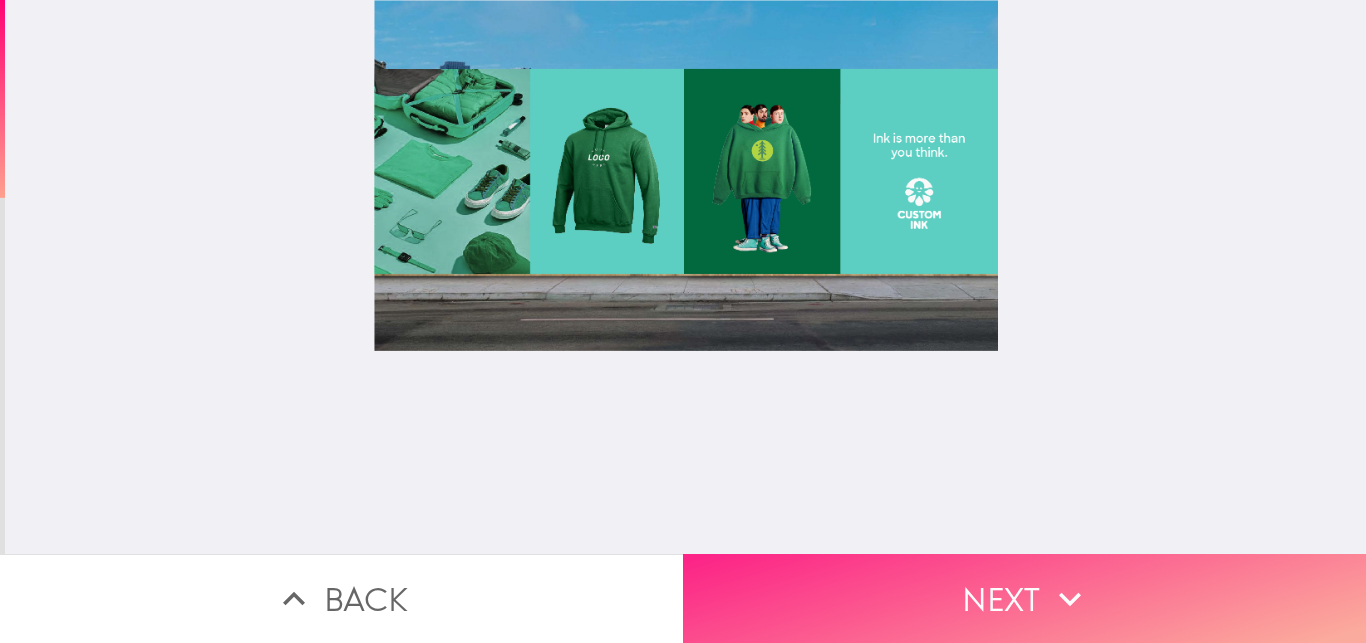 click on "Next" at bounding box center [1024, 598] 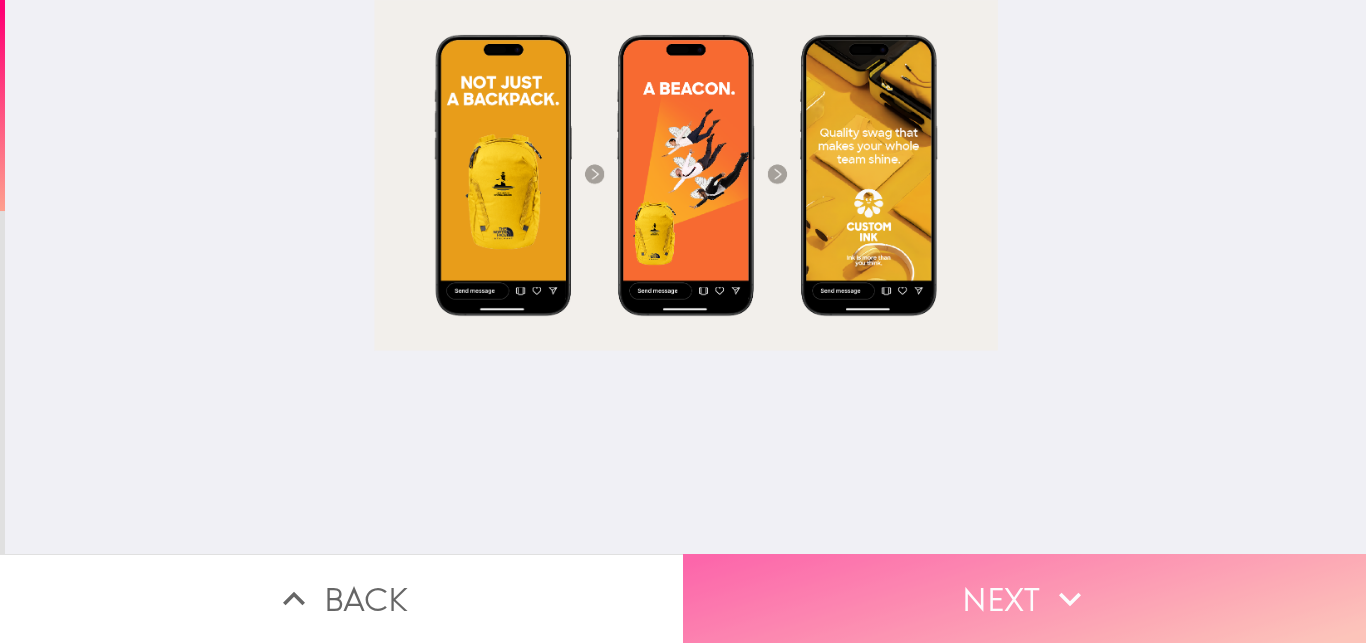 click on "Next" at bounding box center (1024, 598) 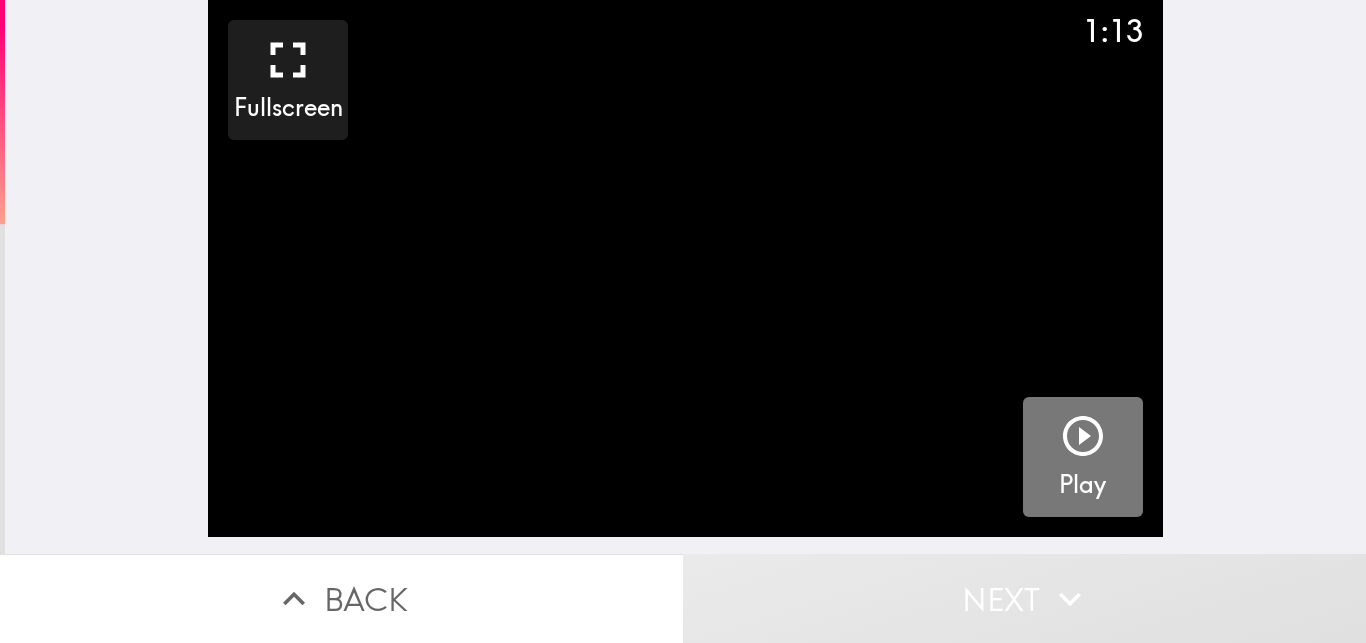 drag, startPoint x: 1074, startPoint y: 468, endPoint x: 1042, endPoint y: 474, distance: 32.55764 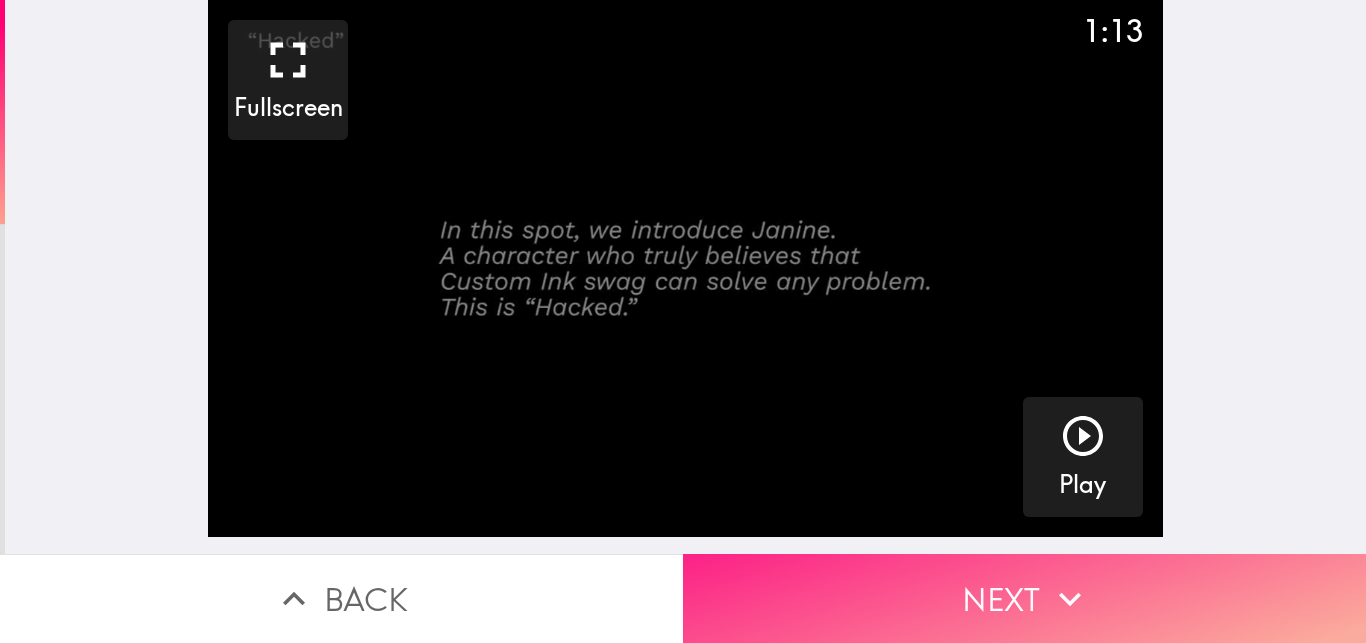 click on "Next" at bounding box center [1024, 598] 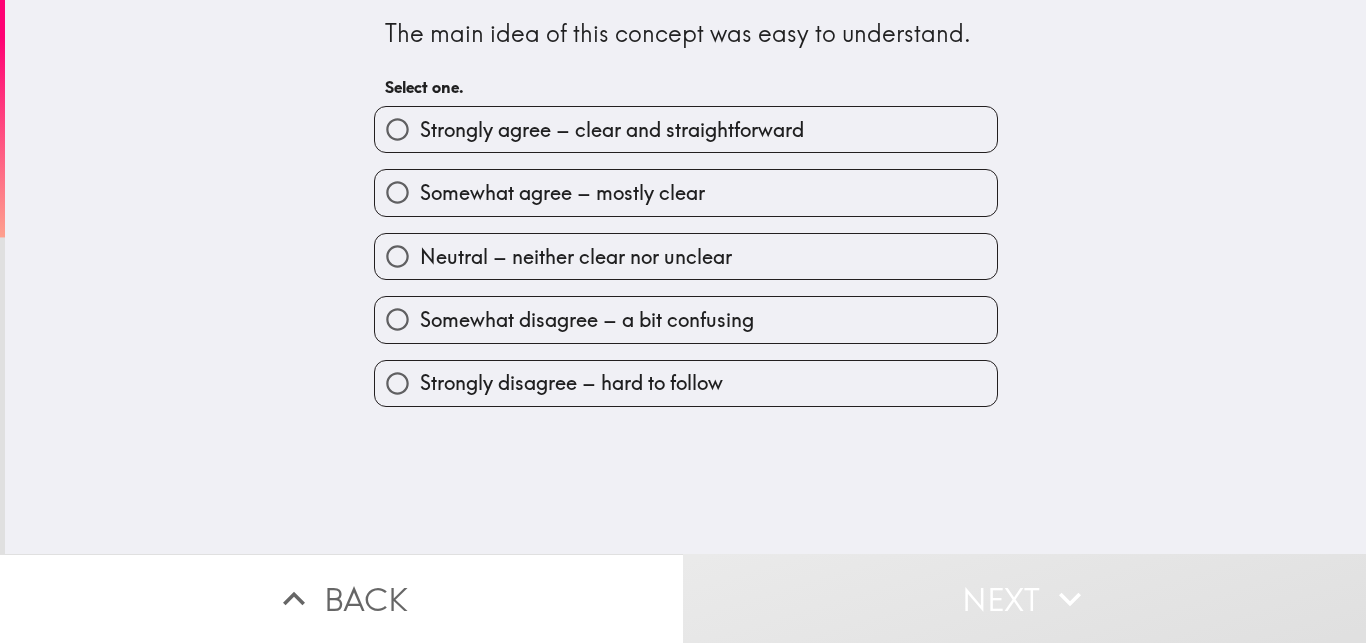 click on "Strongly agree – clear and straightforward" at bounding box center (612, 130) 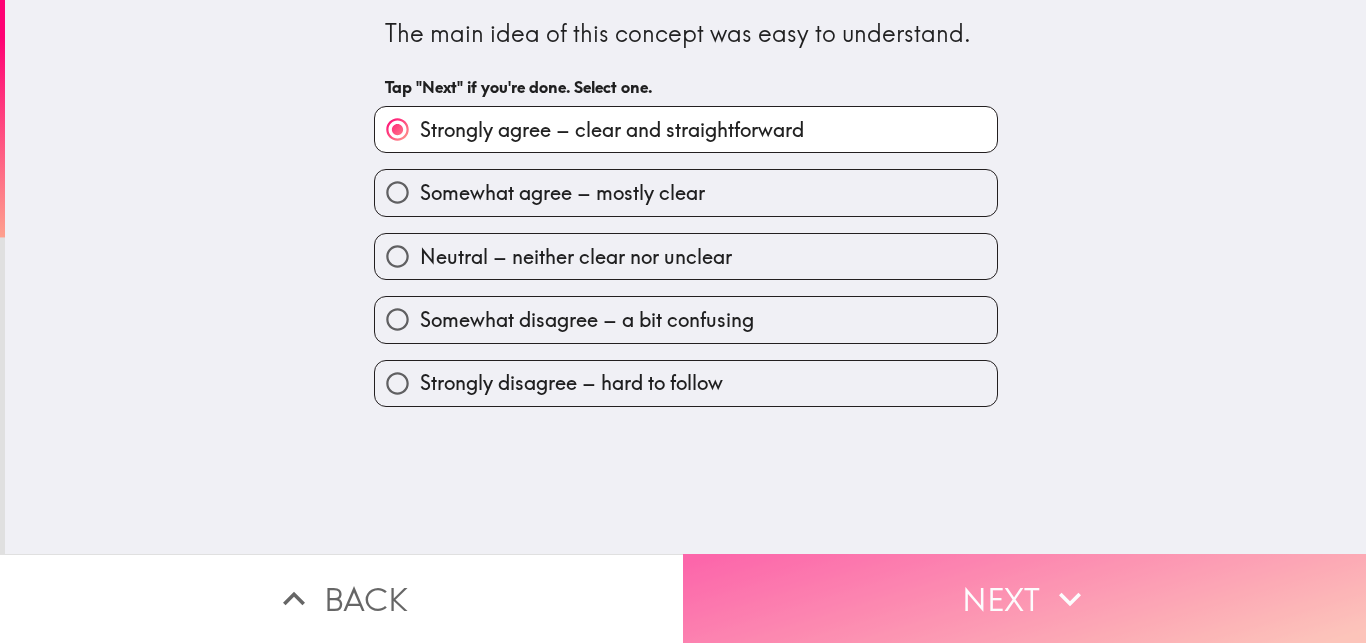 click on "Next" at bounding box center [1024, 598] 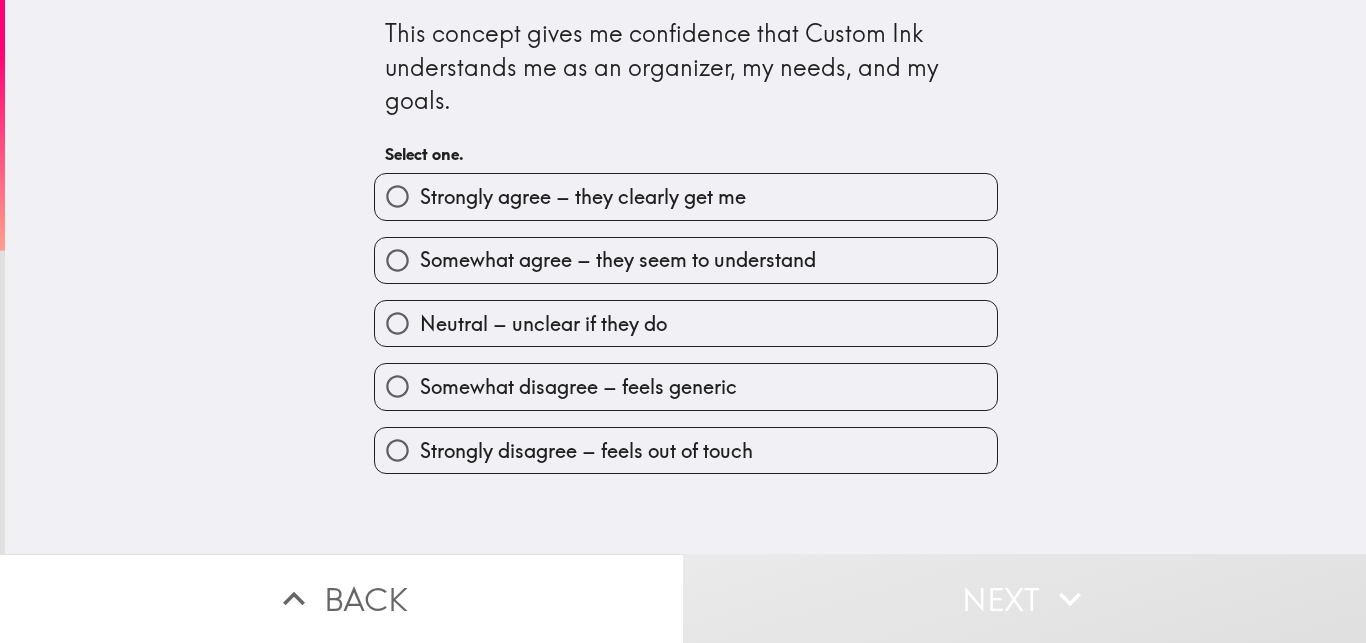click on "Strongly agree – they clearly get me" at bounding box center [583, 197] 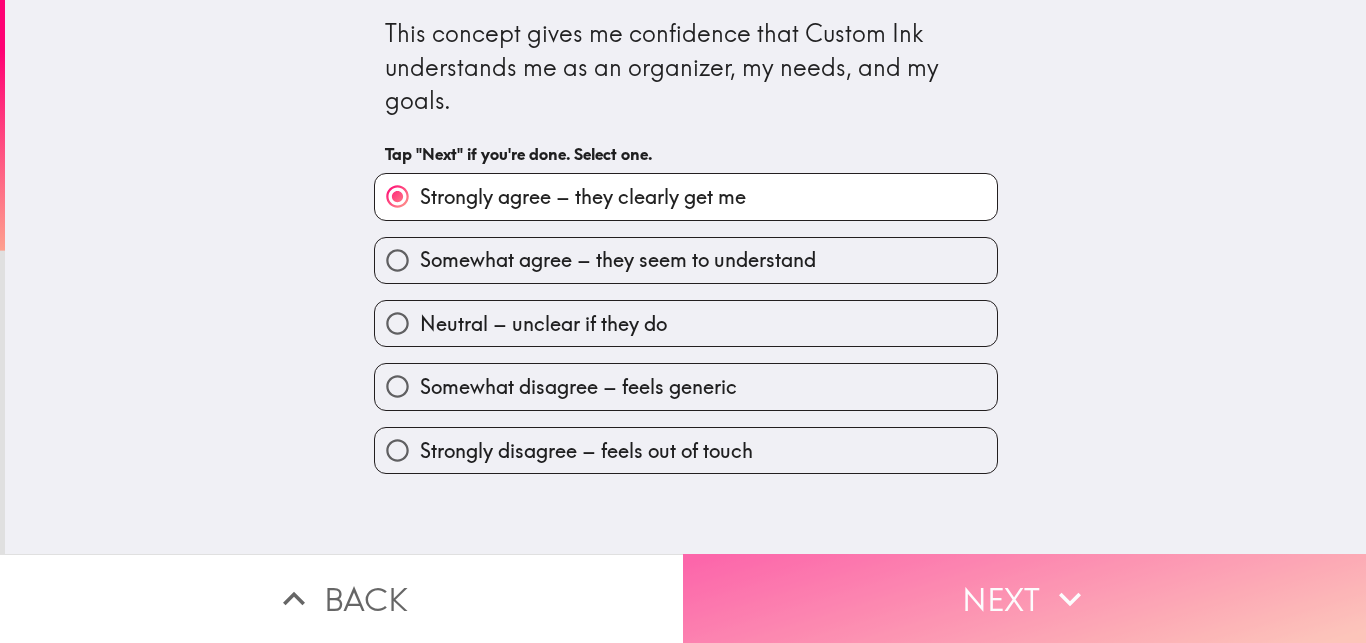 click on "Next" at bounding box center (1024, 598) 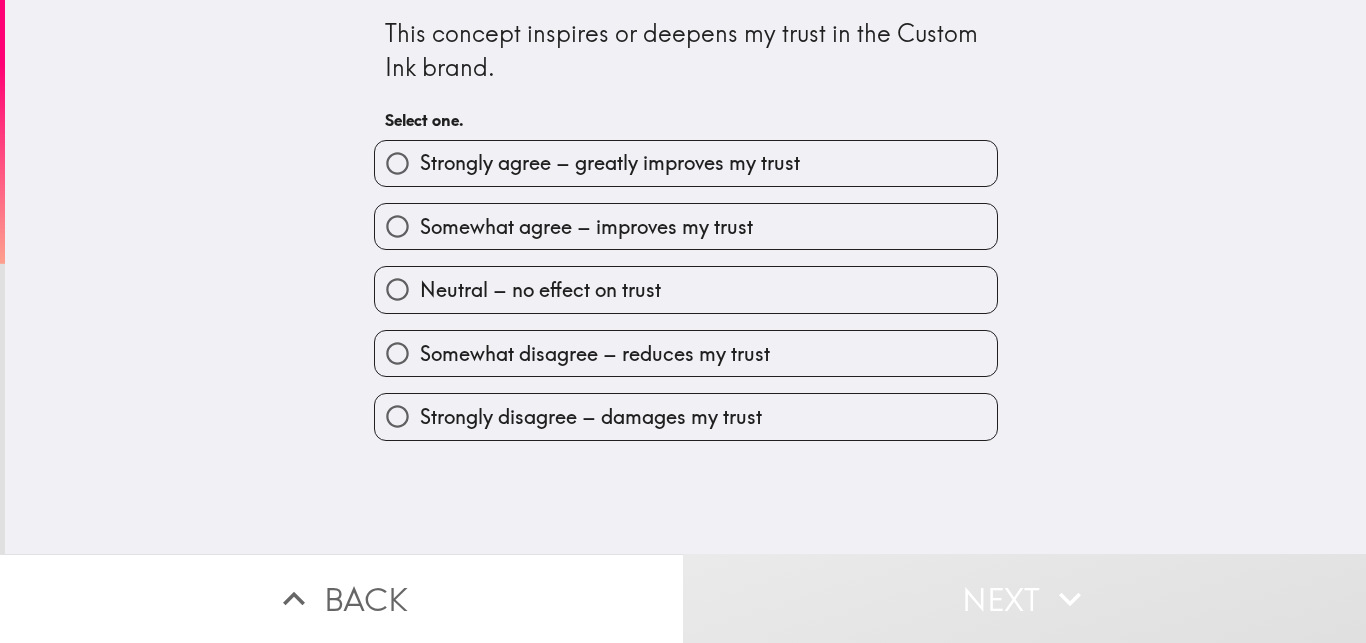 click on "Somewhat agree – improves my trust" at bounding box center [686, 226] 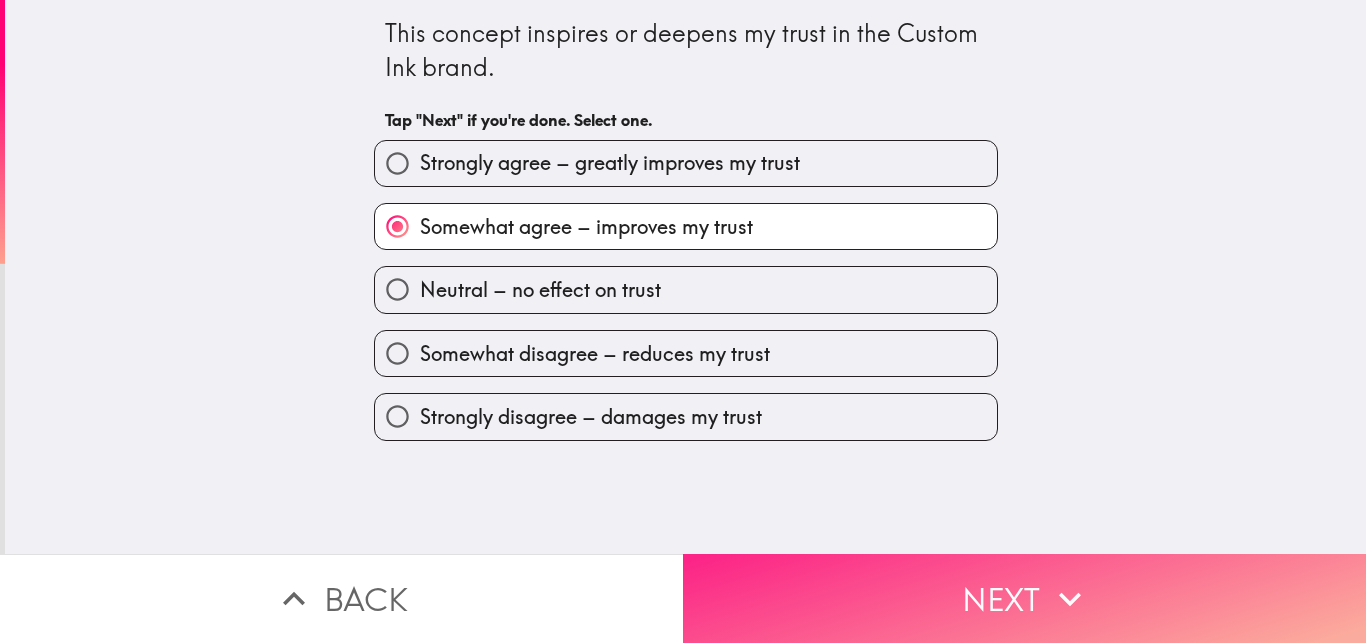 click on "Next" at bounding box center [1024, 598] 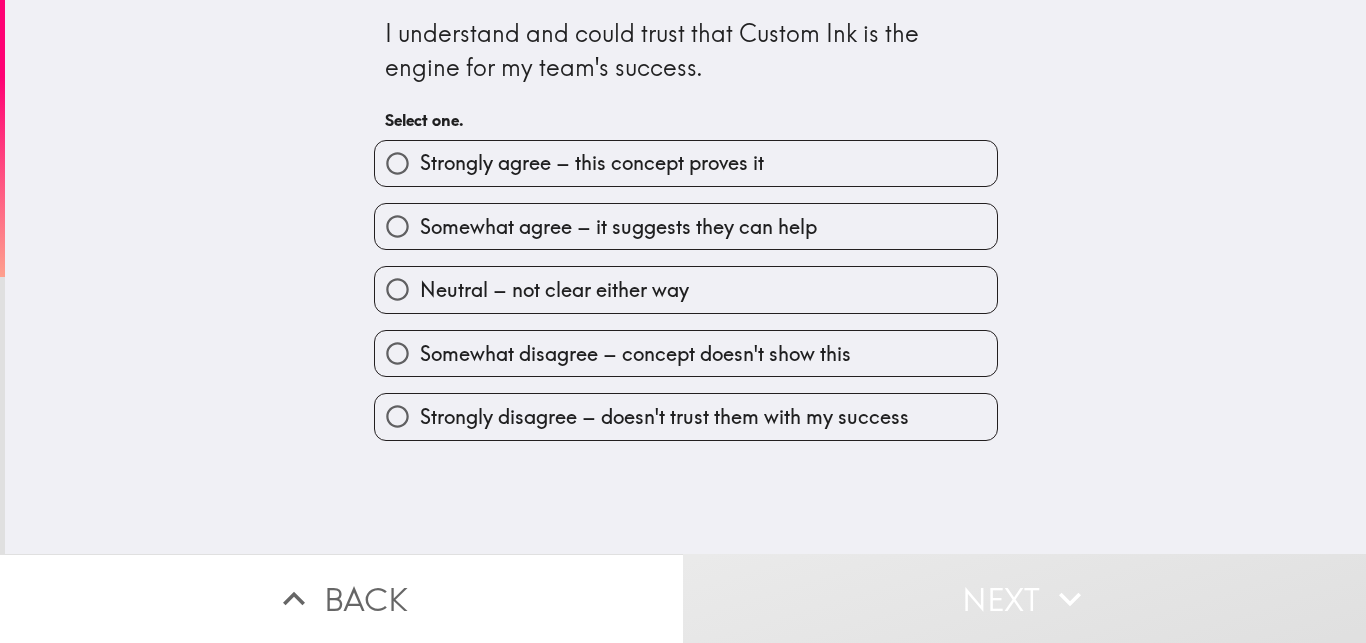 click on "Strongly agree – this concept proves it" at bounding box center (592, 163) 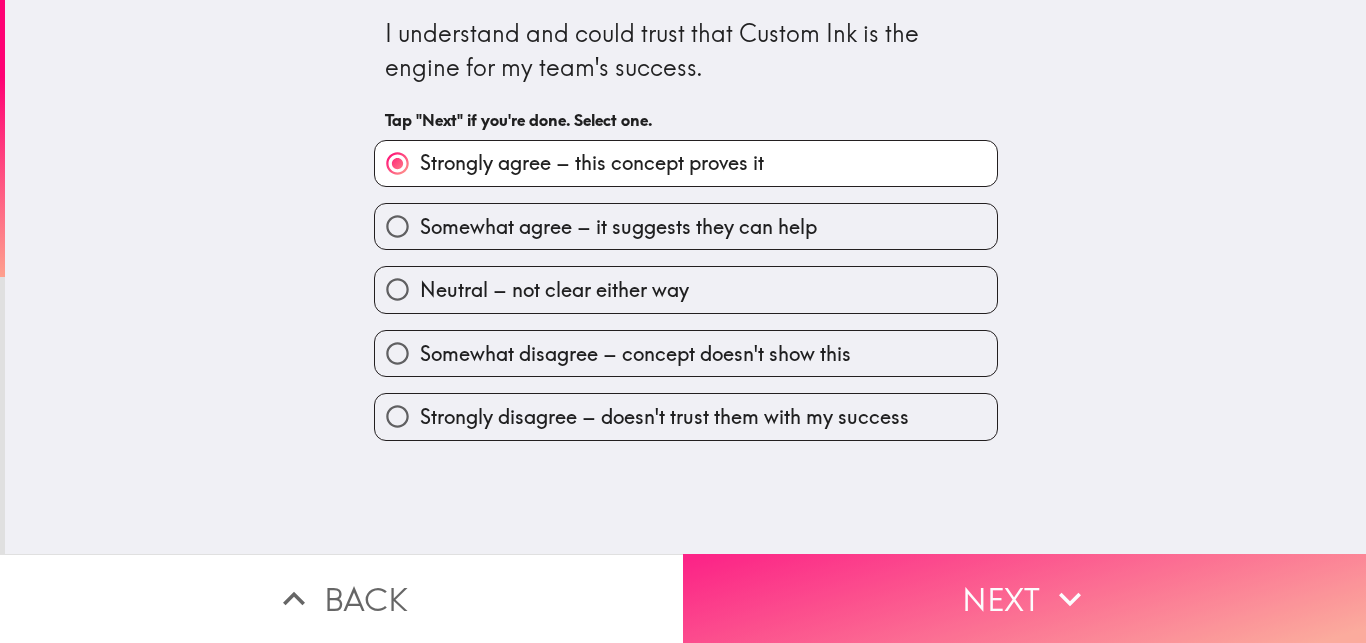 click on "Next" at bounding box center (1024, 598) 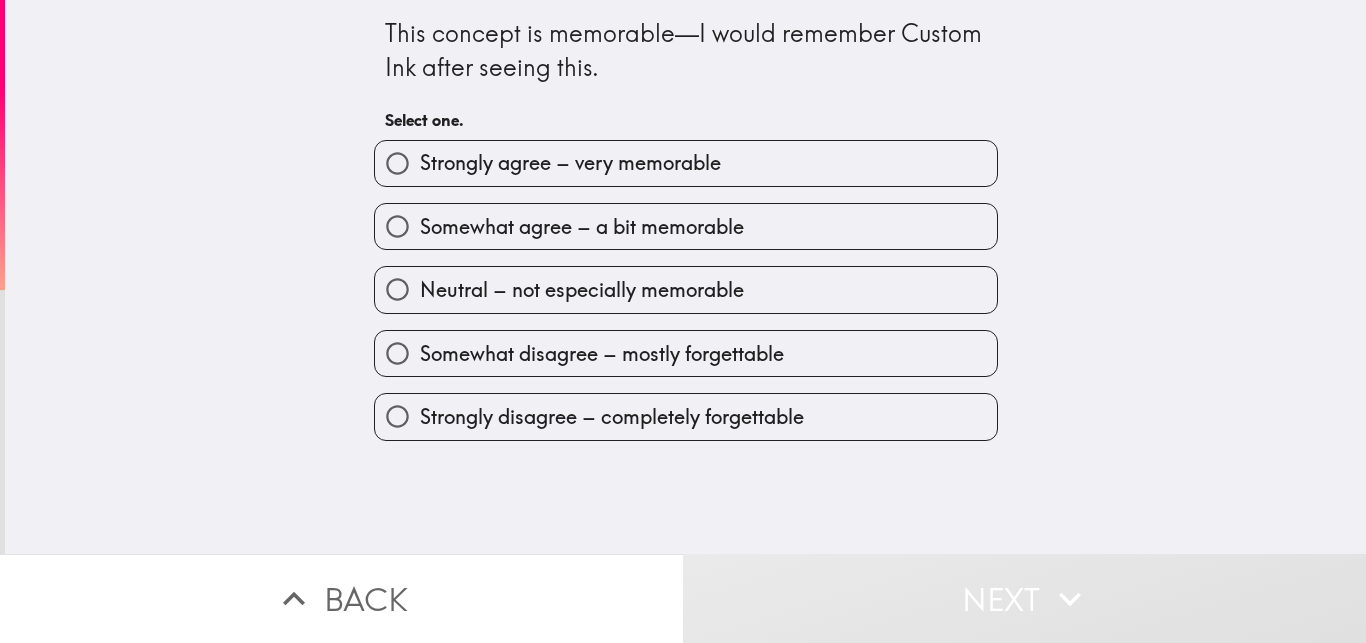 click on "Somewhat agree – a bit memorable" at bounding box center [582, 227] 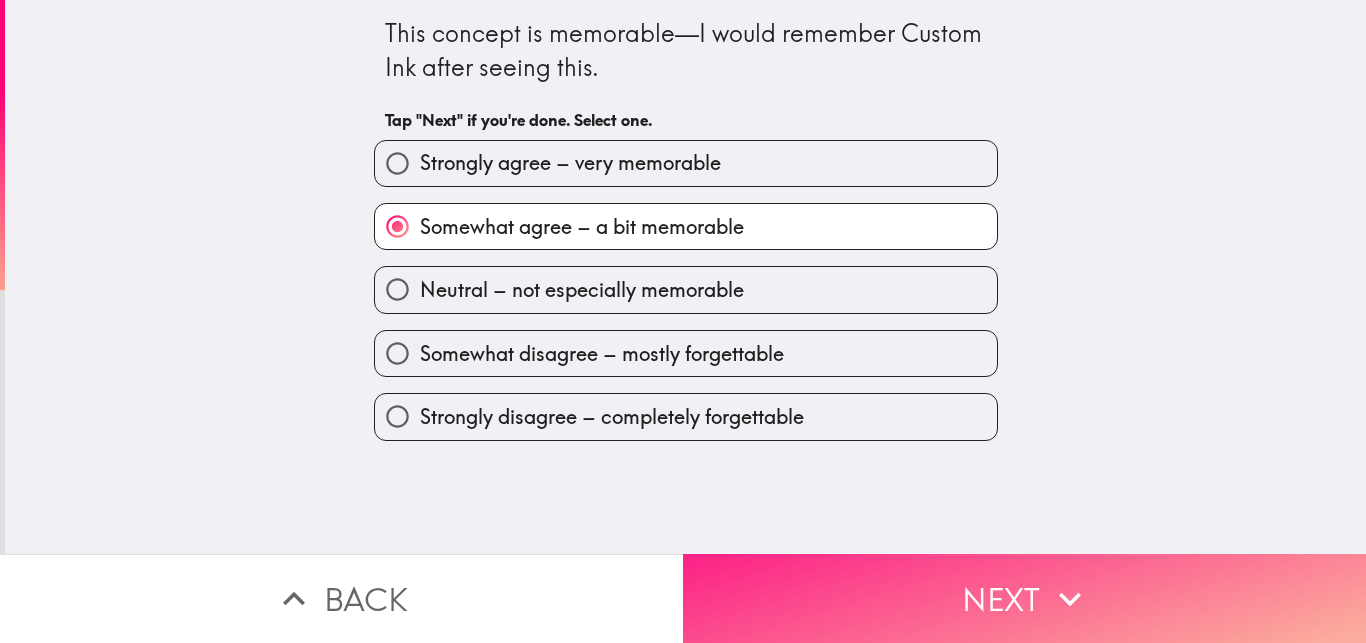 click on "Next" at bounding box center [1024, 598] 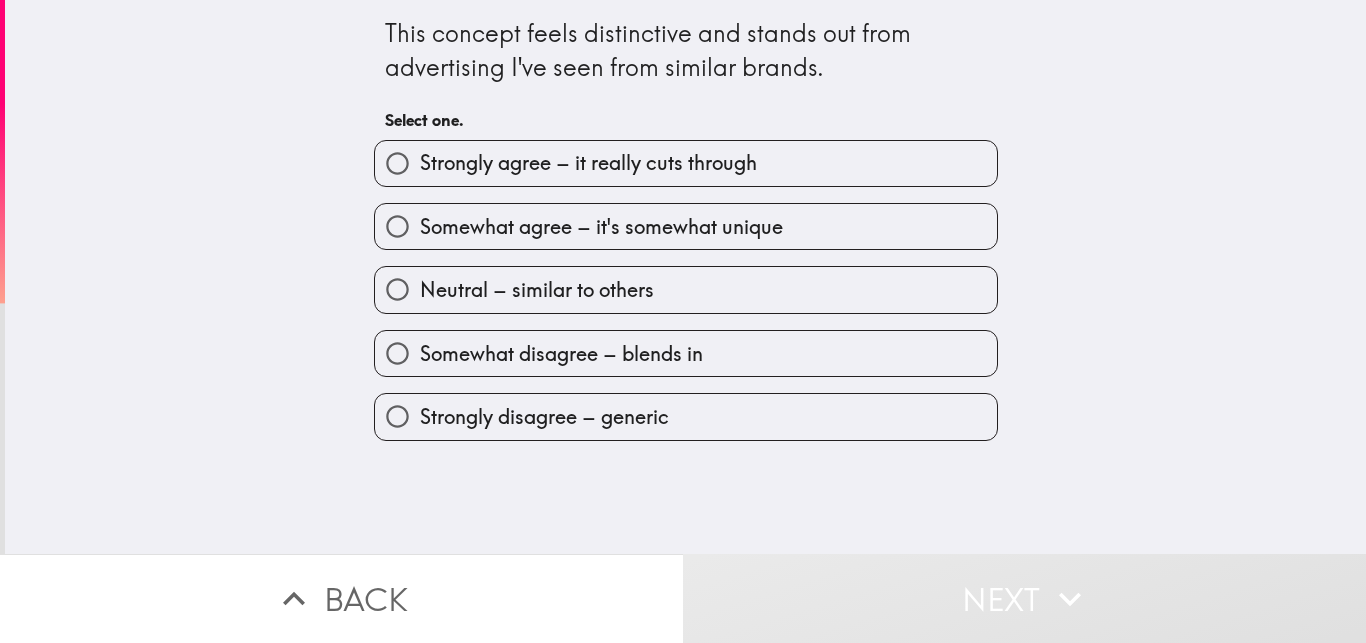 click on "Strongly agree – it really cuts through" at bounding box center [588, 163] 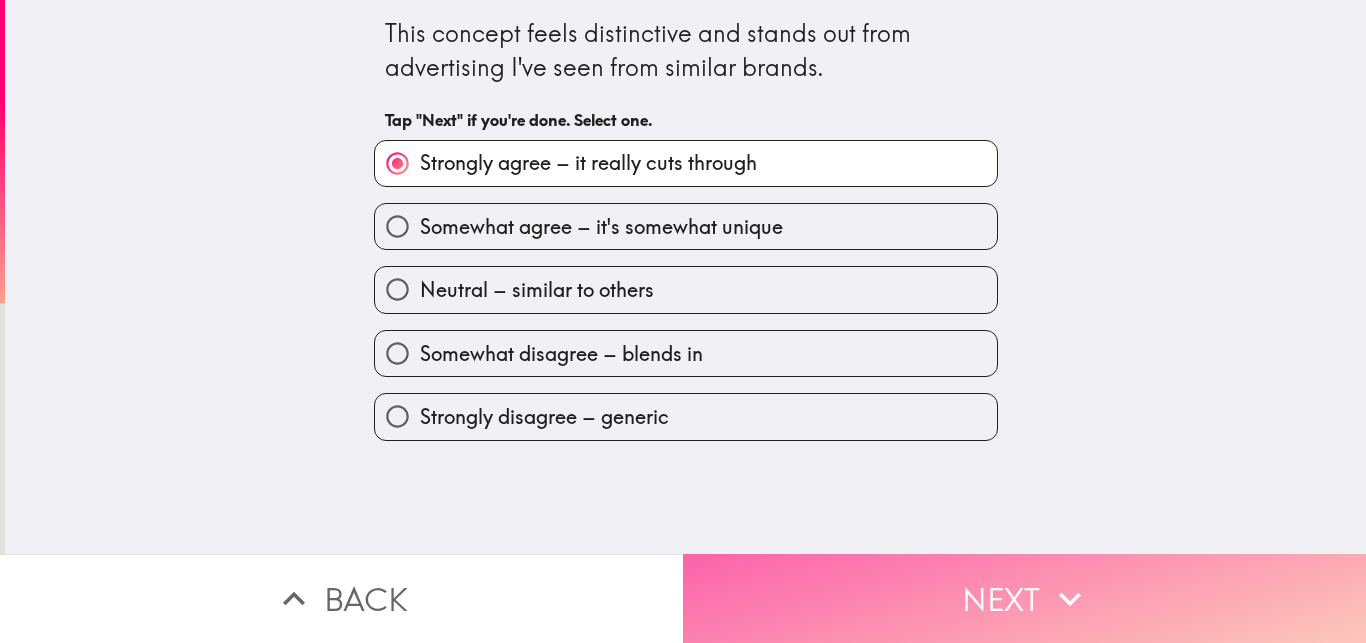 click on "Next" at bounding box center (1024, 598) 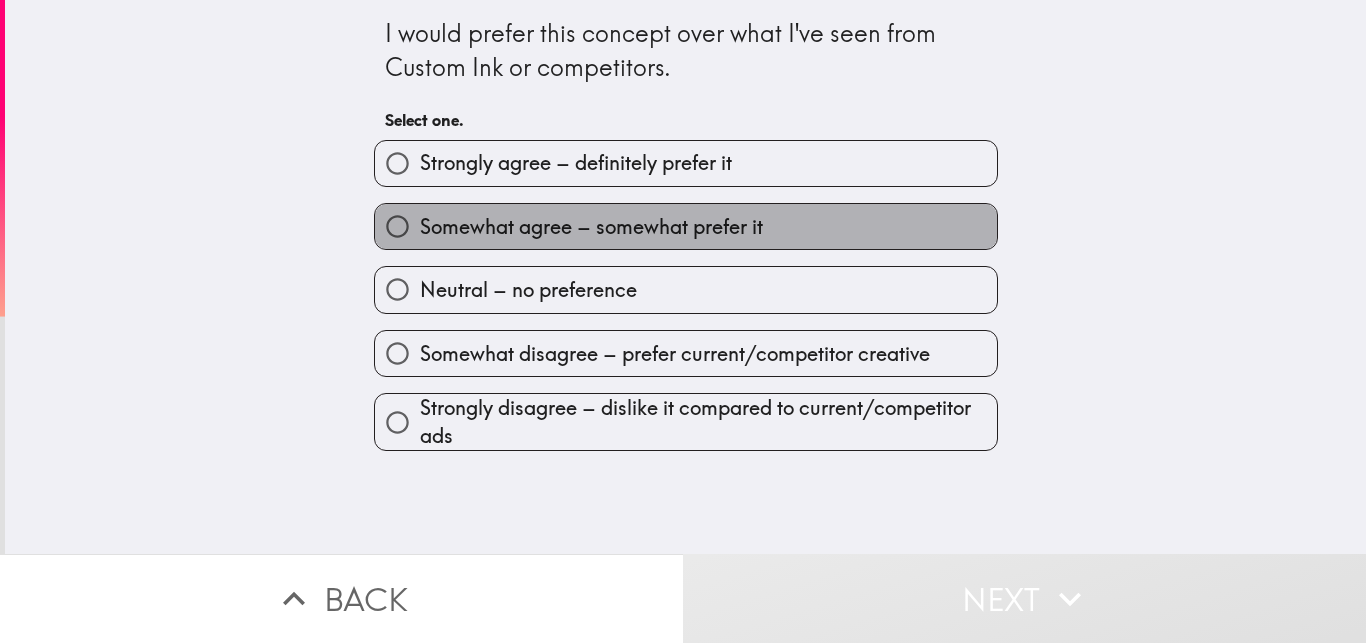 click on "Somewhat agree – somewhat prefer it" at bounding box center (591, 227) 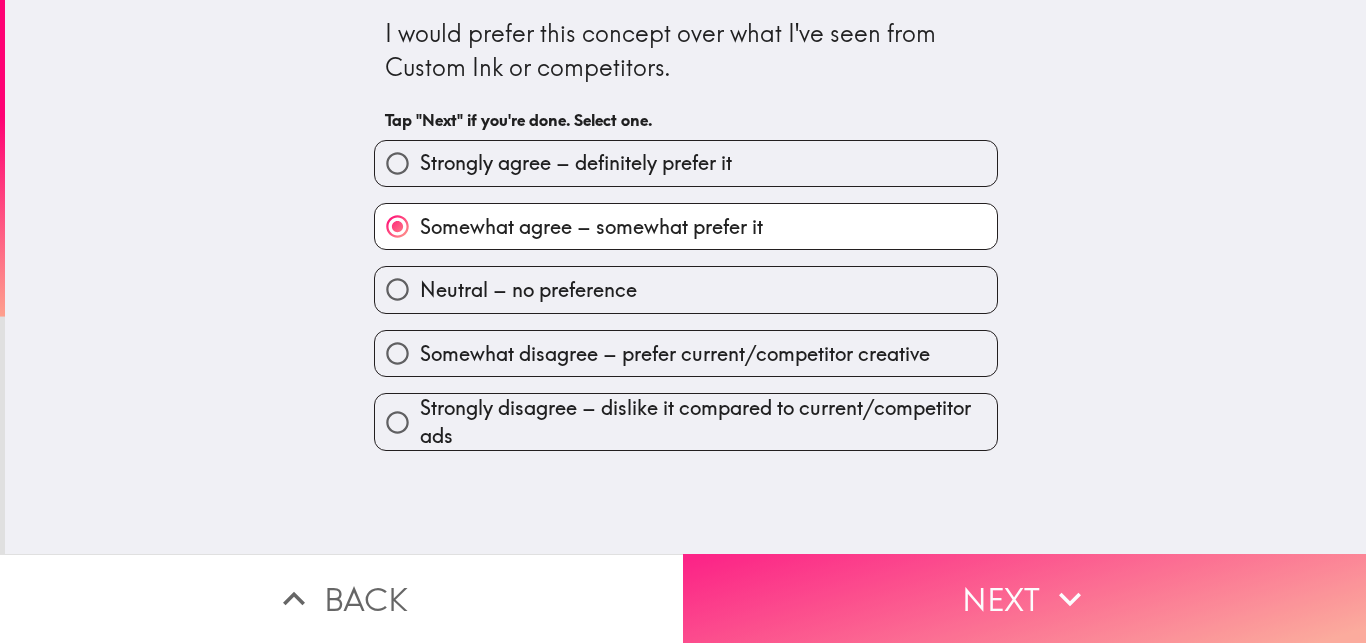 click on "Next" at bounding box center [1024, 598] 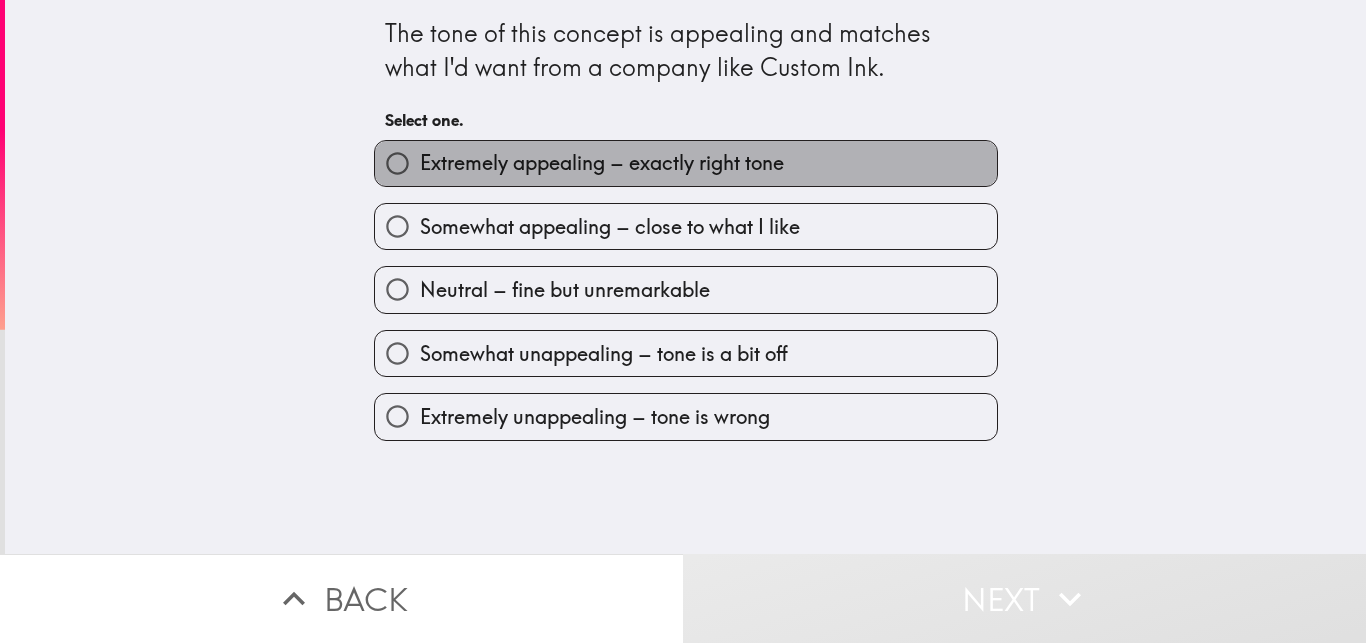 click on "Extremely appealing – exactly right tone" at bounding box center [602, 163] 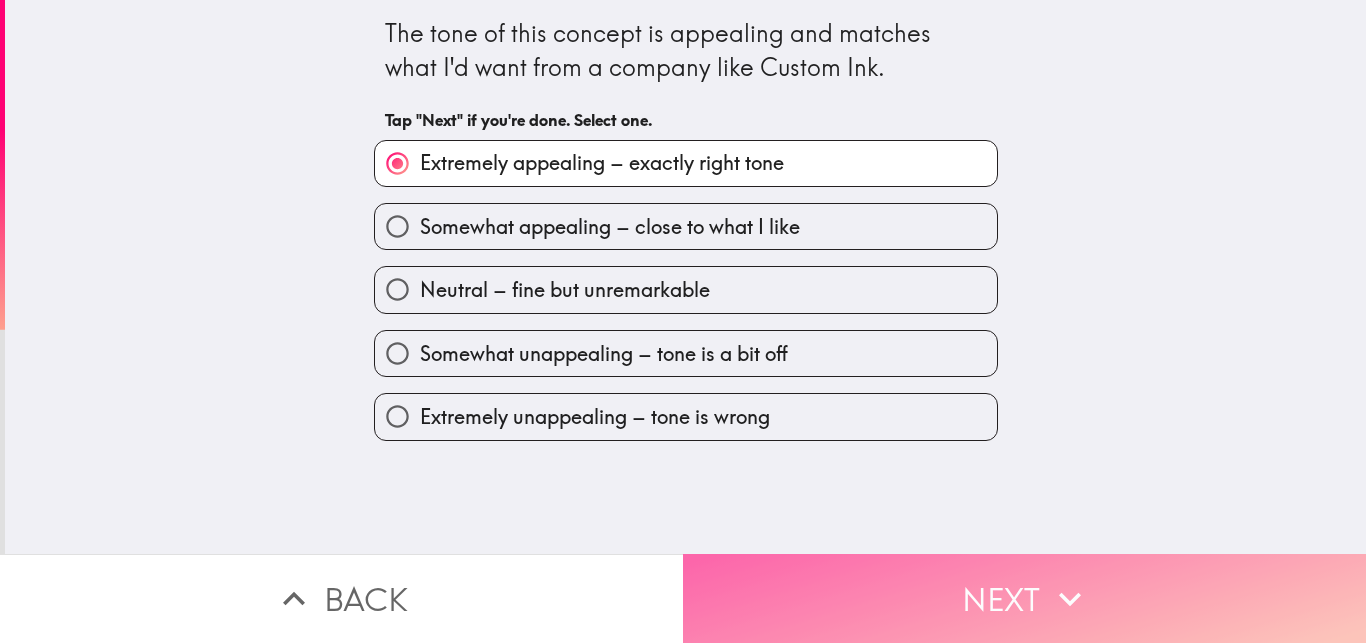 click on "Next" at bounding box center (1024, 598) 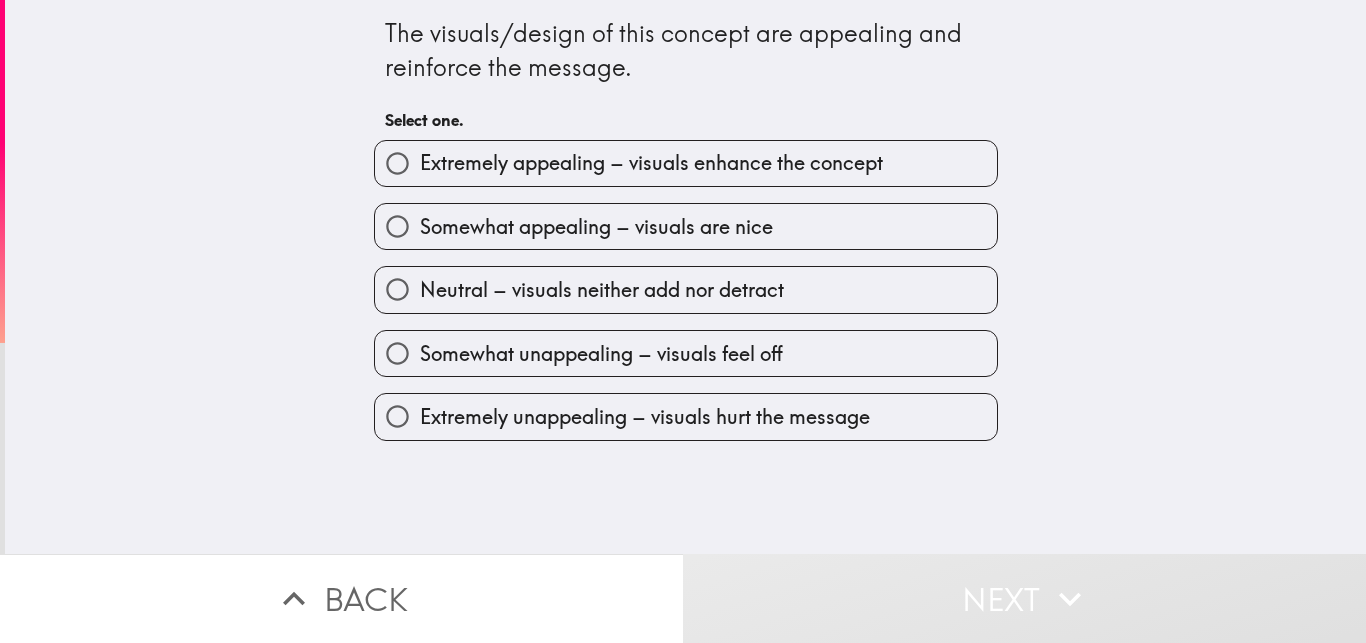 click on "Extremely appealing – visuals enhance the concept" at bounding box center (651, 163) 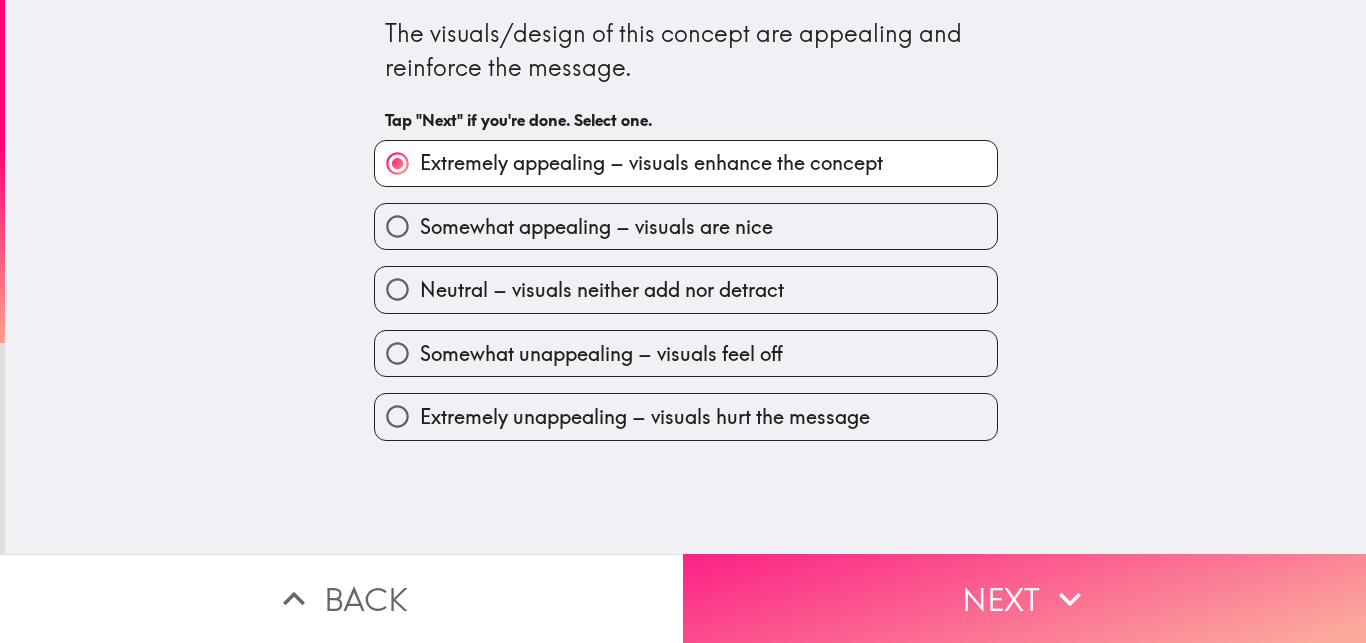 click on "Next" at bounding box center [1024, 598] 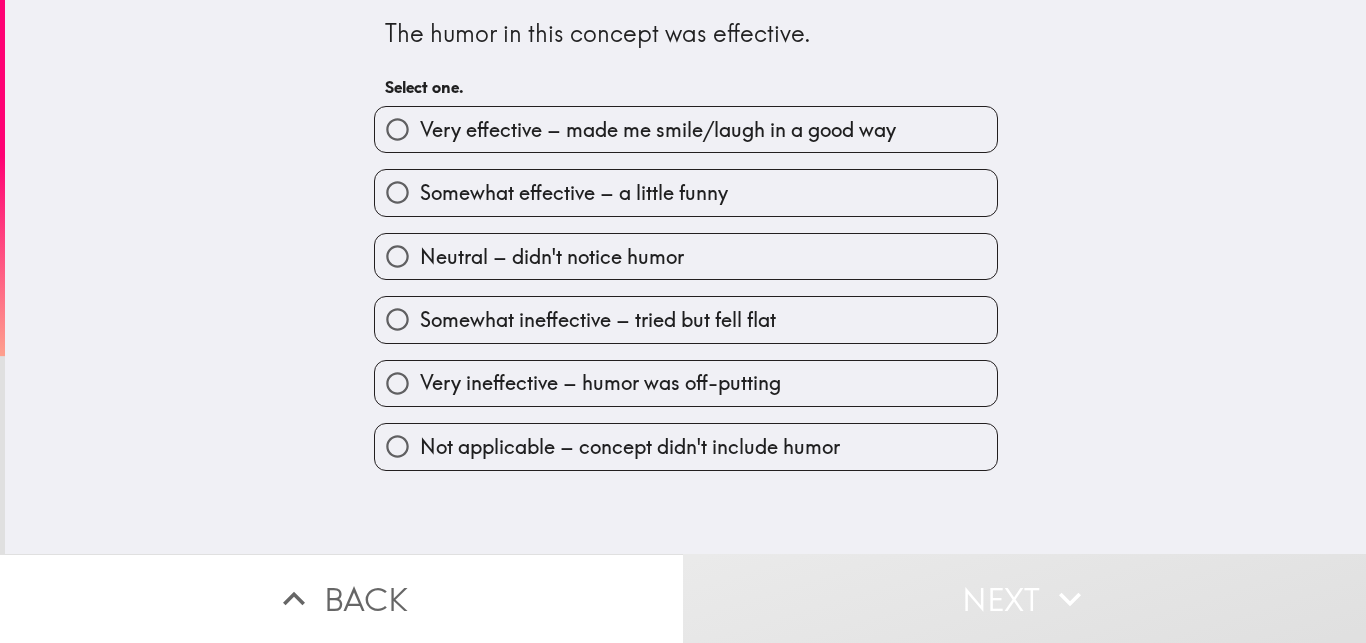 click on "Somewhat effective – a little funny" at bounding box center [574, 193] 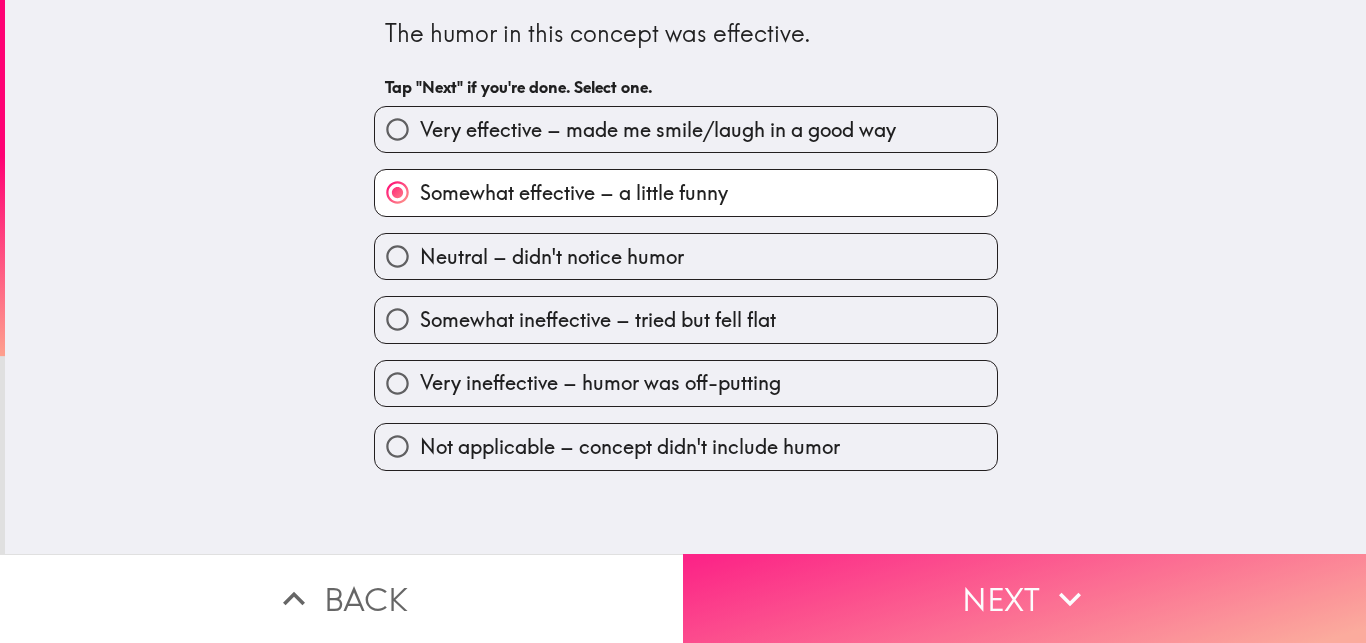 click on "Next" at bounding box center (1024, 598) 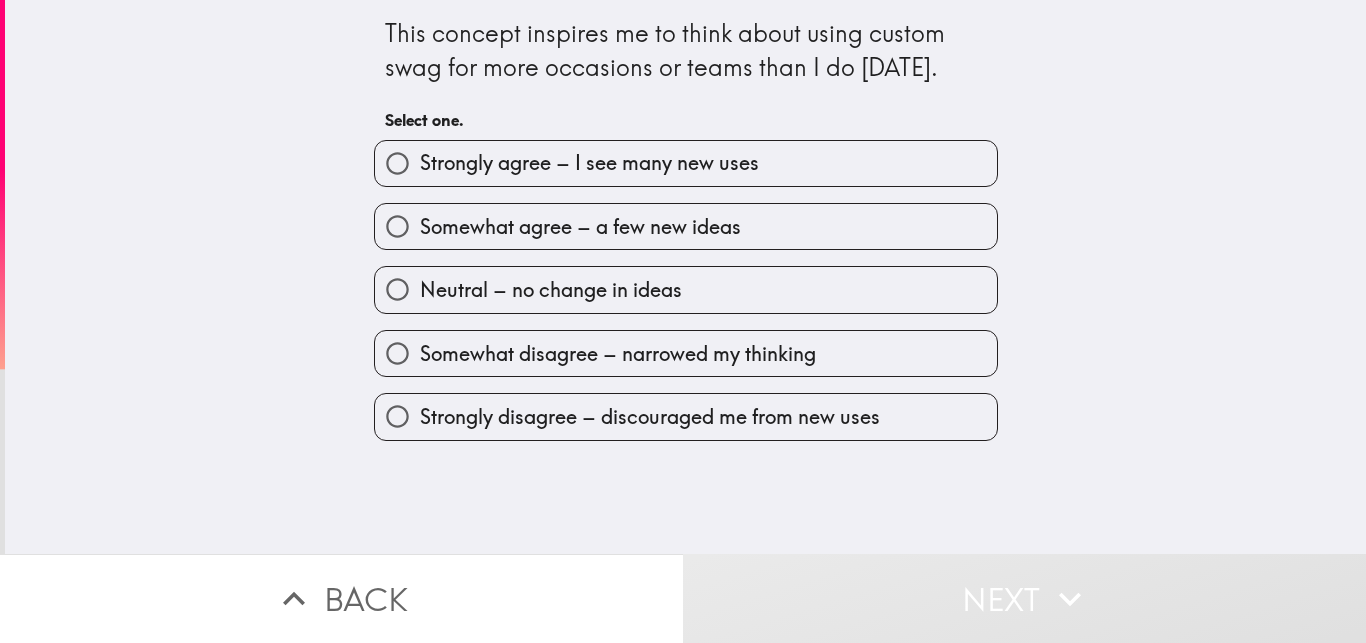click on "Strongly agree – I see many new uses" at bounding box center (589, 163) 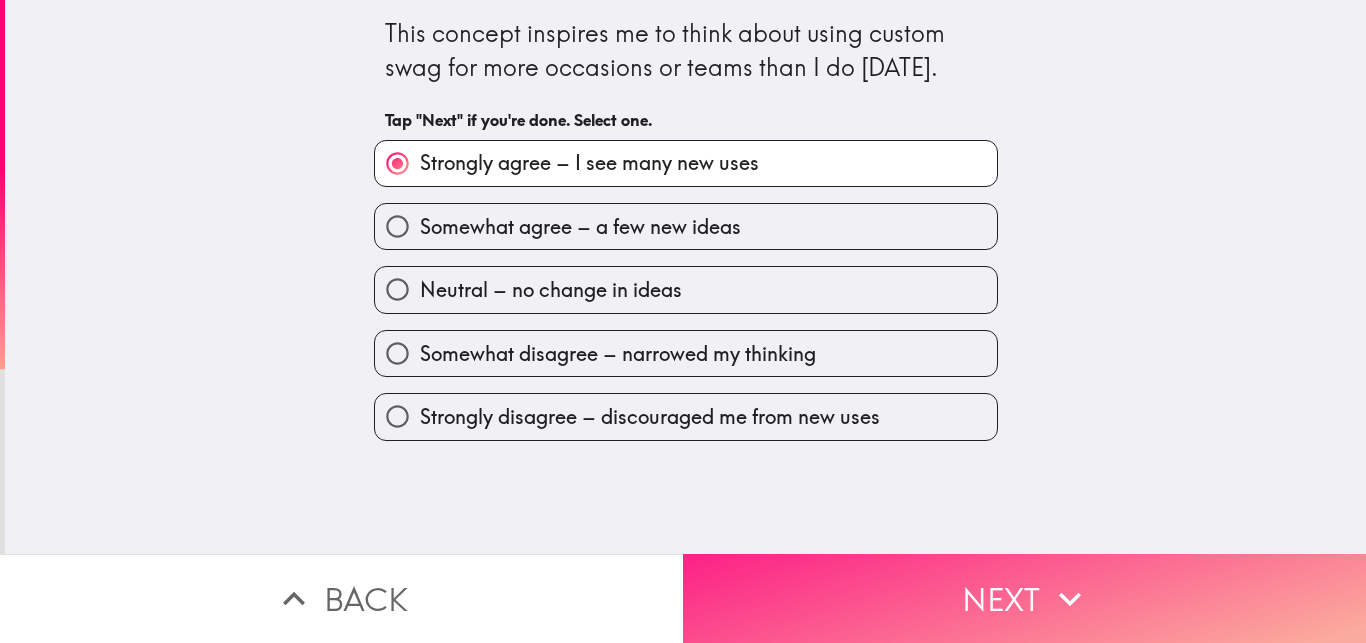 drag, startPoint x: 821, startPoint y: 598, endPoint x: 802, endPoint y: 539, distance: 61.983868 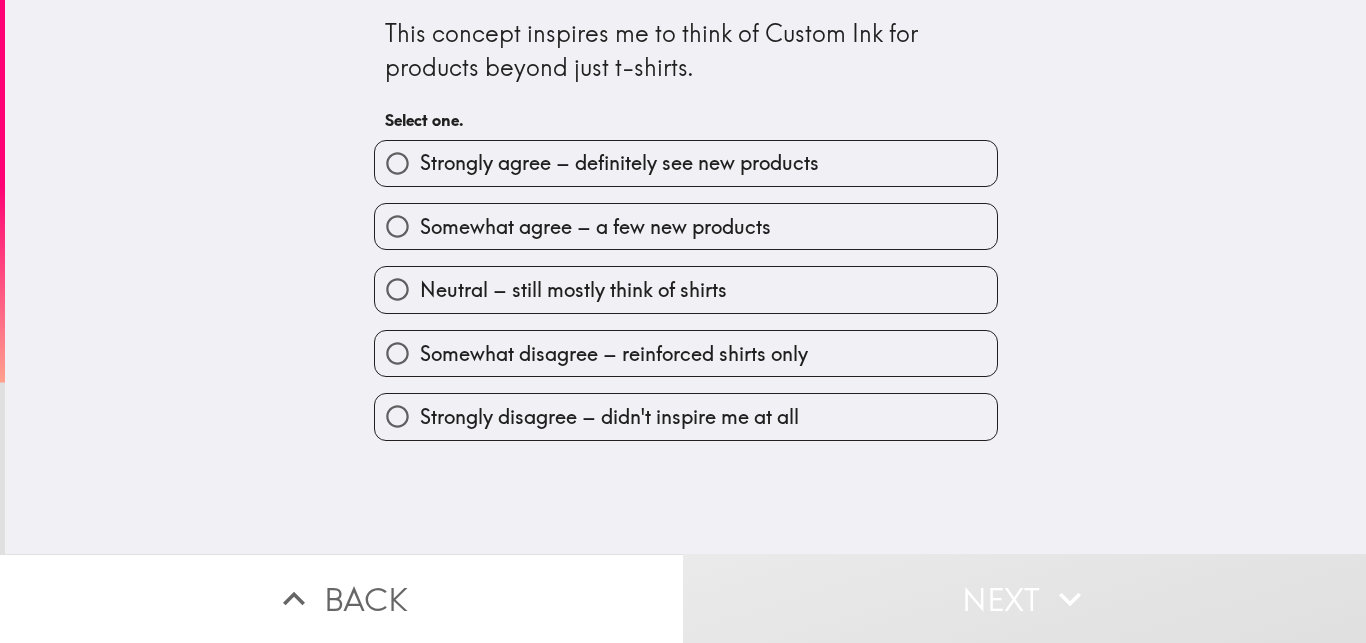 click on "Somewhat agree – a few new products" at bounding box center [686, 226] 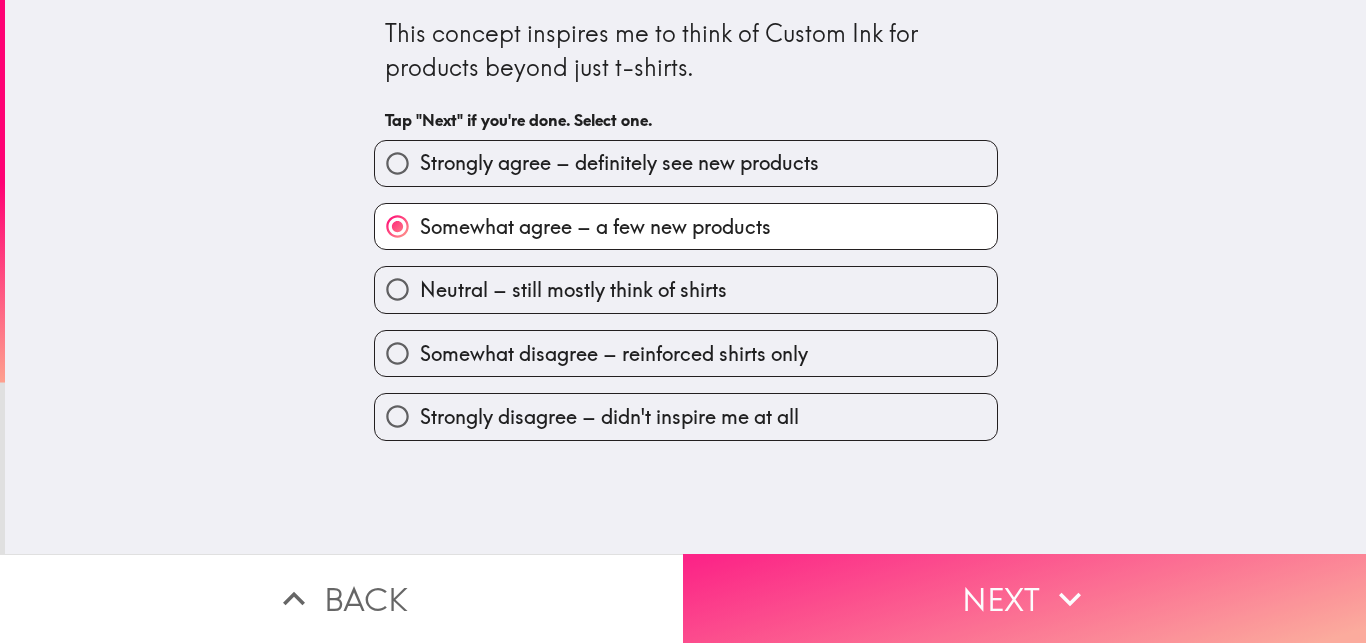 click on "Next" at bounding box center [1024, 598] 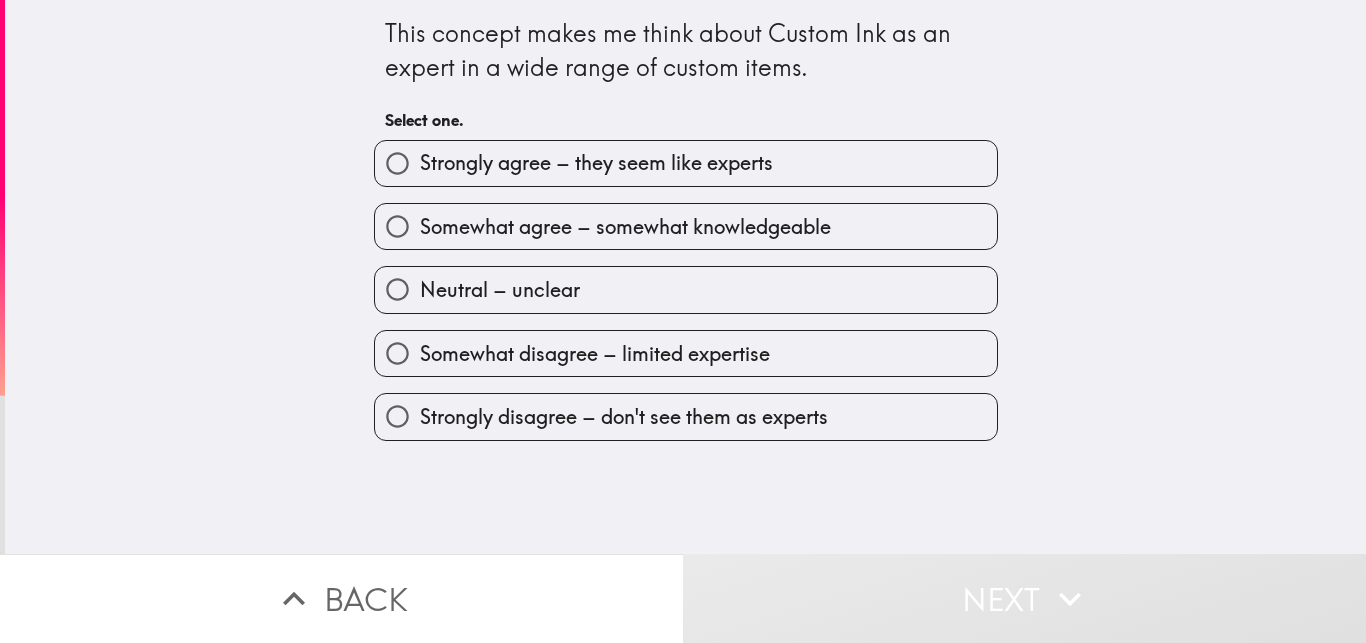 click on "Strongly agree – they seem like experts" at bounding box center (686, 163) 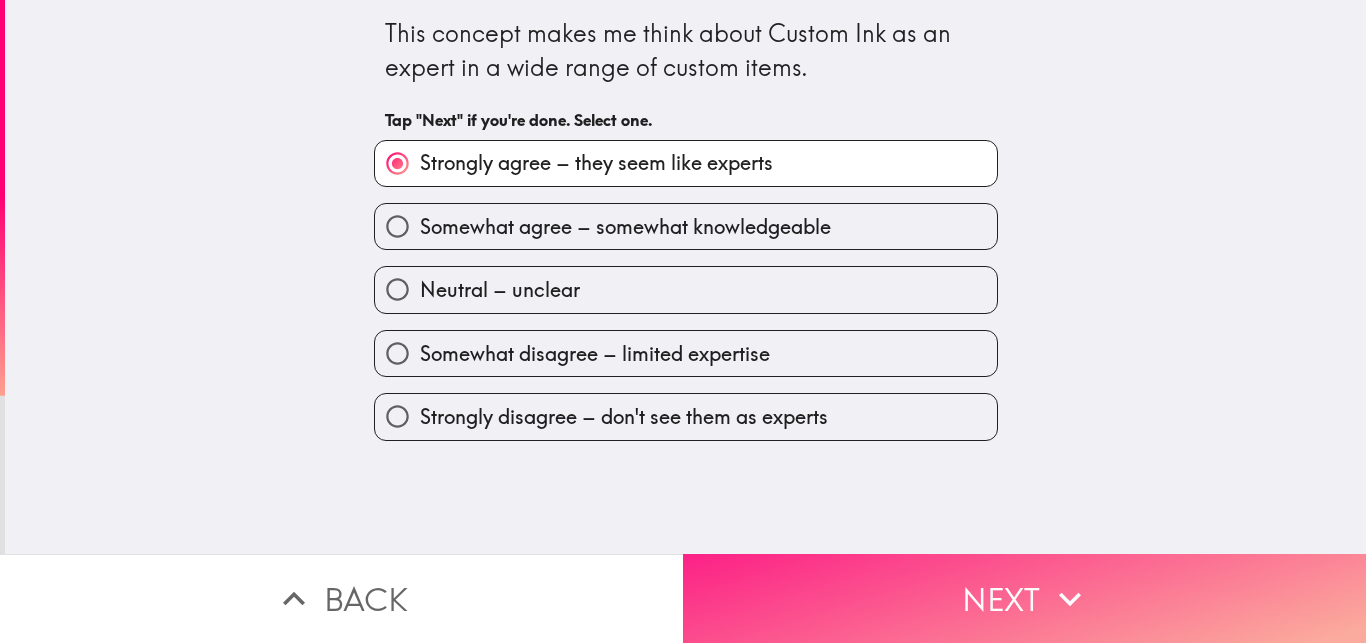 drag, startPoint x: 809, startPoint y: 565, endPoint x: 801, endPoint y: 555, distance: 12.806249 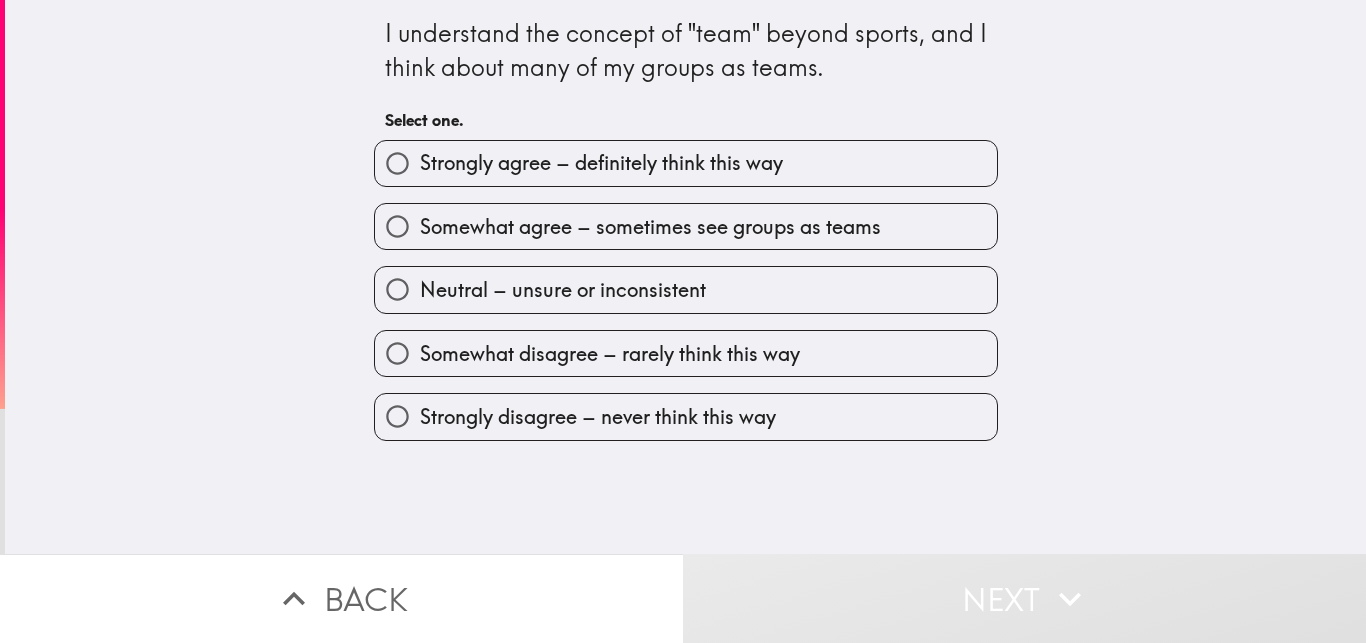 click on "Somewhat agree – sometimes see groups as teams" at bounding box center [650, 227] 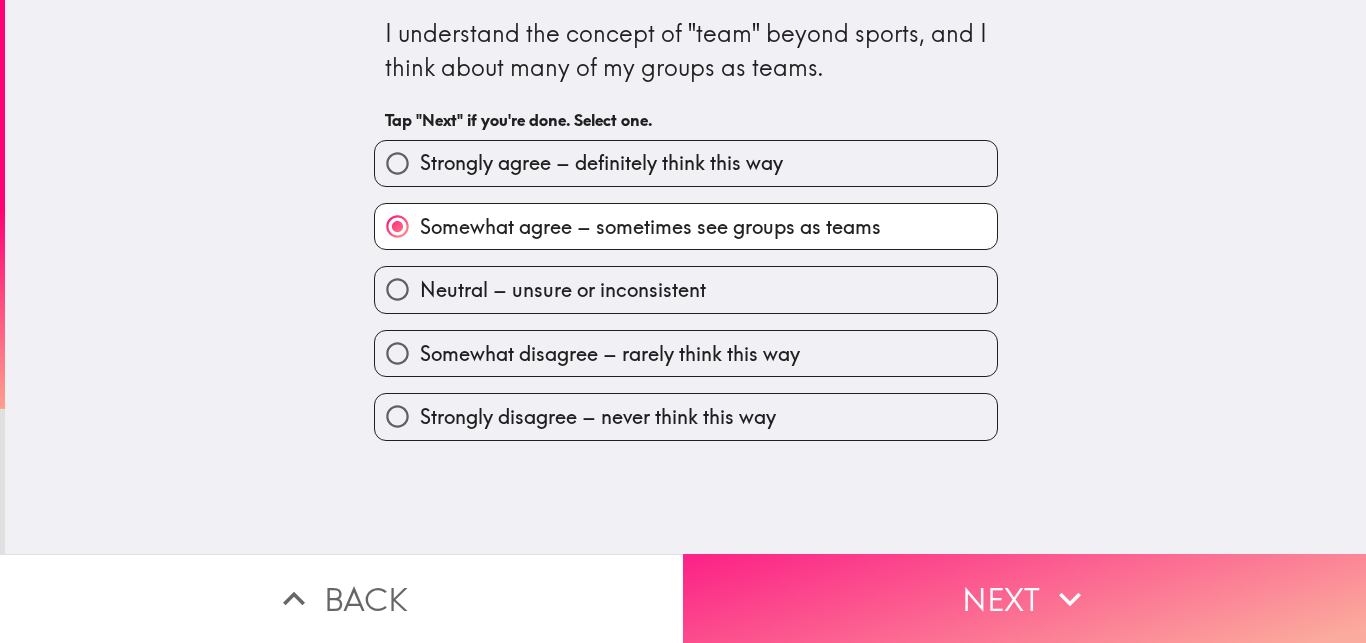 click on "Next" at bounding box center (1024, 598) 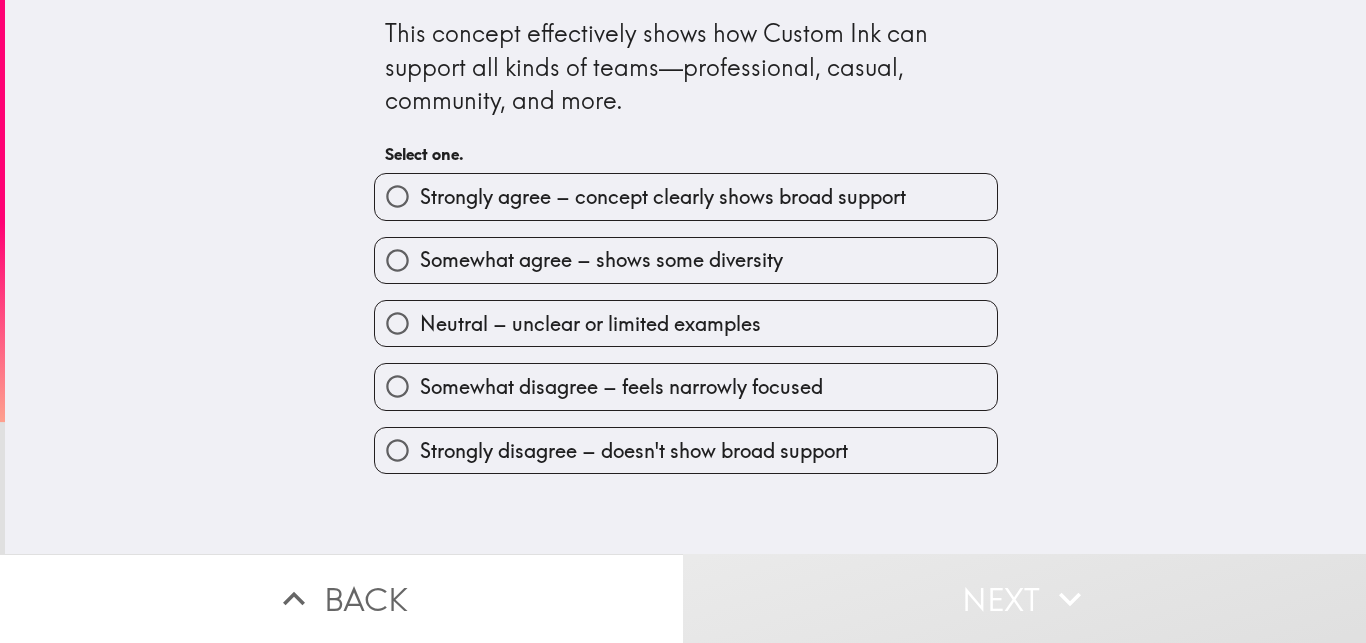 click on "Strongly agree – concept clearly shows broad support" at bounding box center (663, 197) 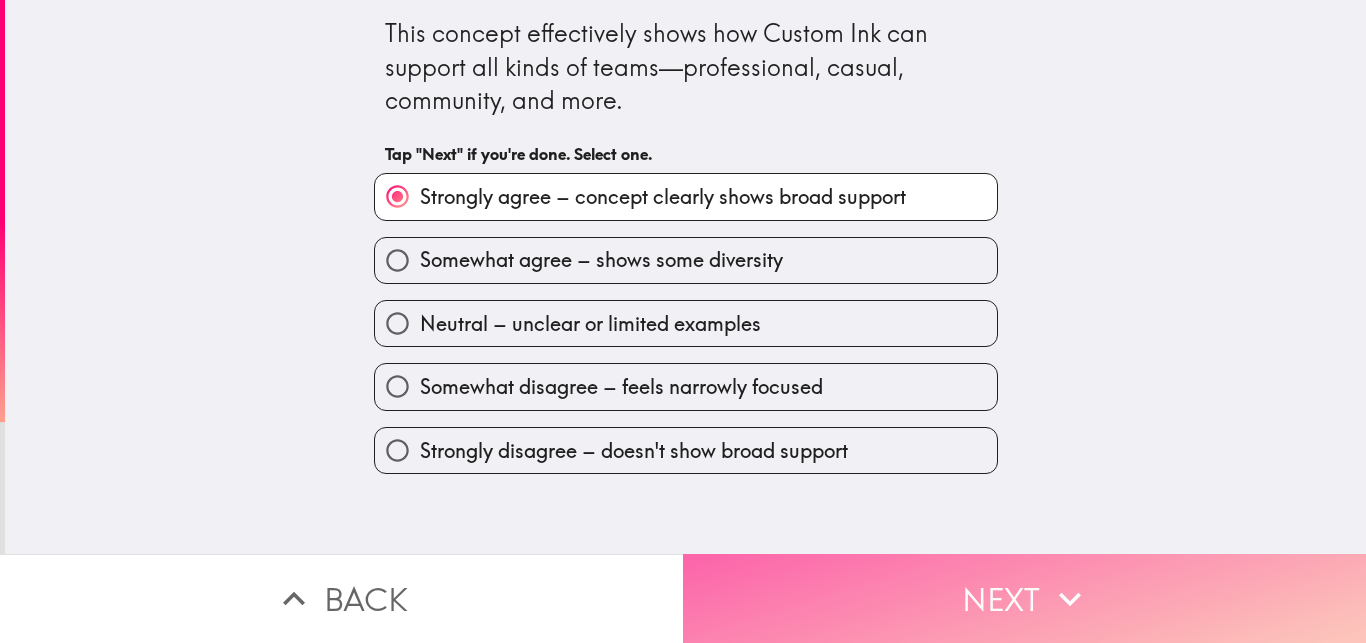 click on "Next" at bounding box center [1024, 598] 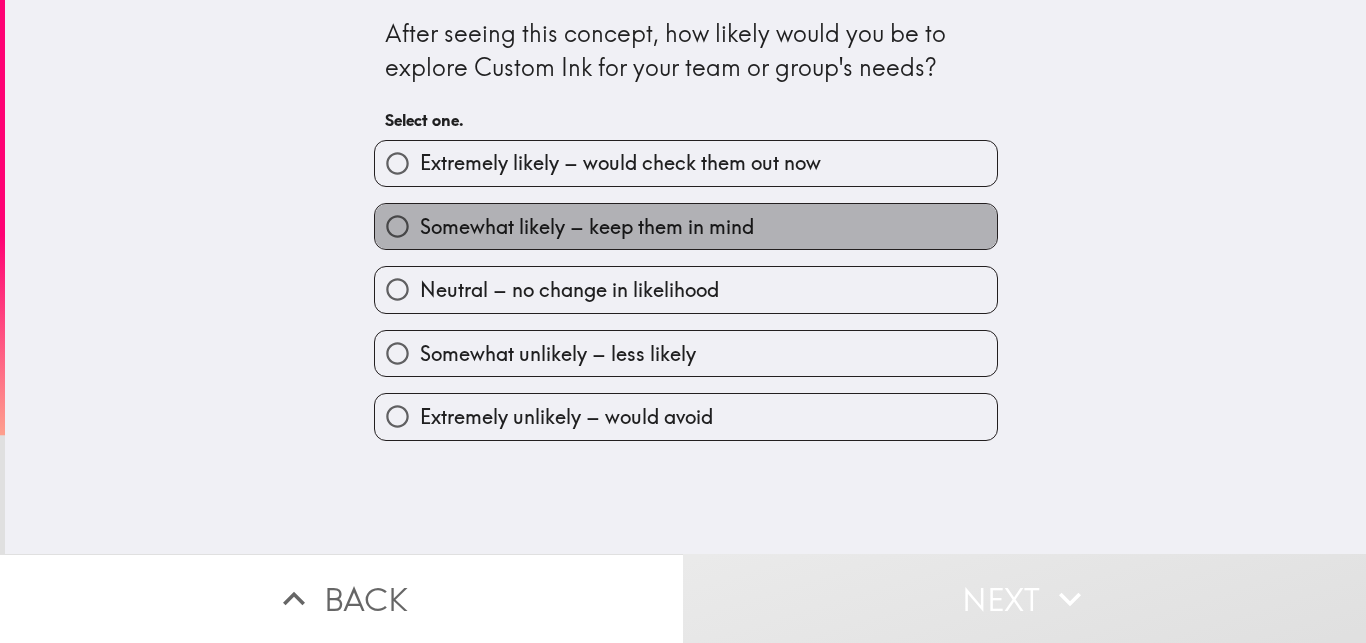 click on "Somewhat likely – keep them in mind" at bounding box center [686, 226] 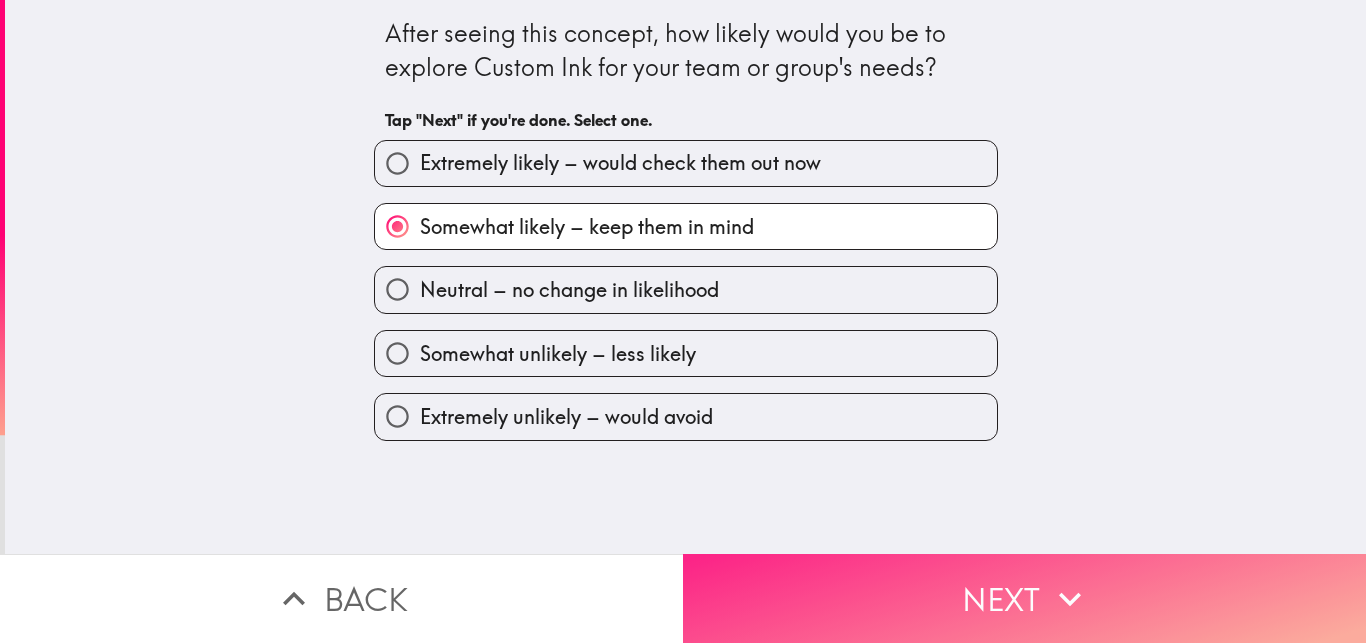 click on "Next" at bounding box center [1024, 598] 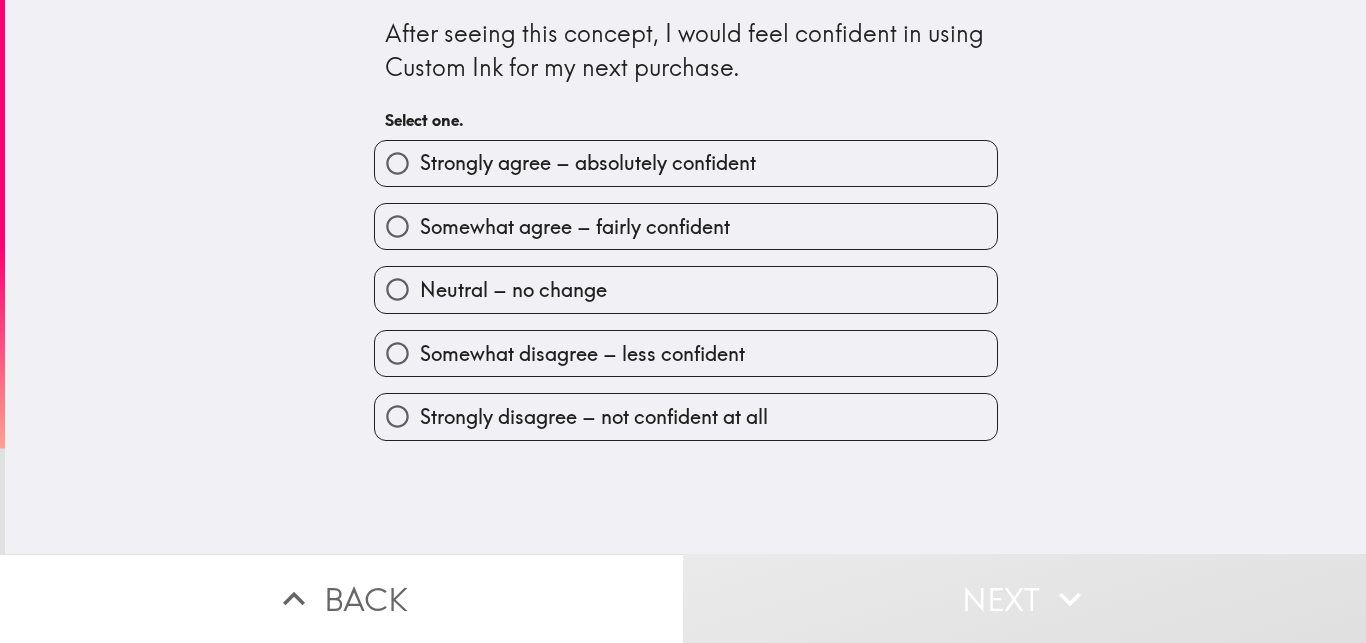 click on "Strongly agree – absolutely confident" at bounding box center [588, 163] 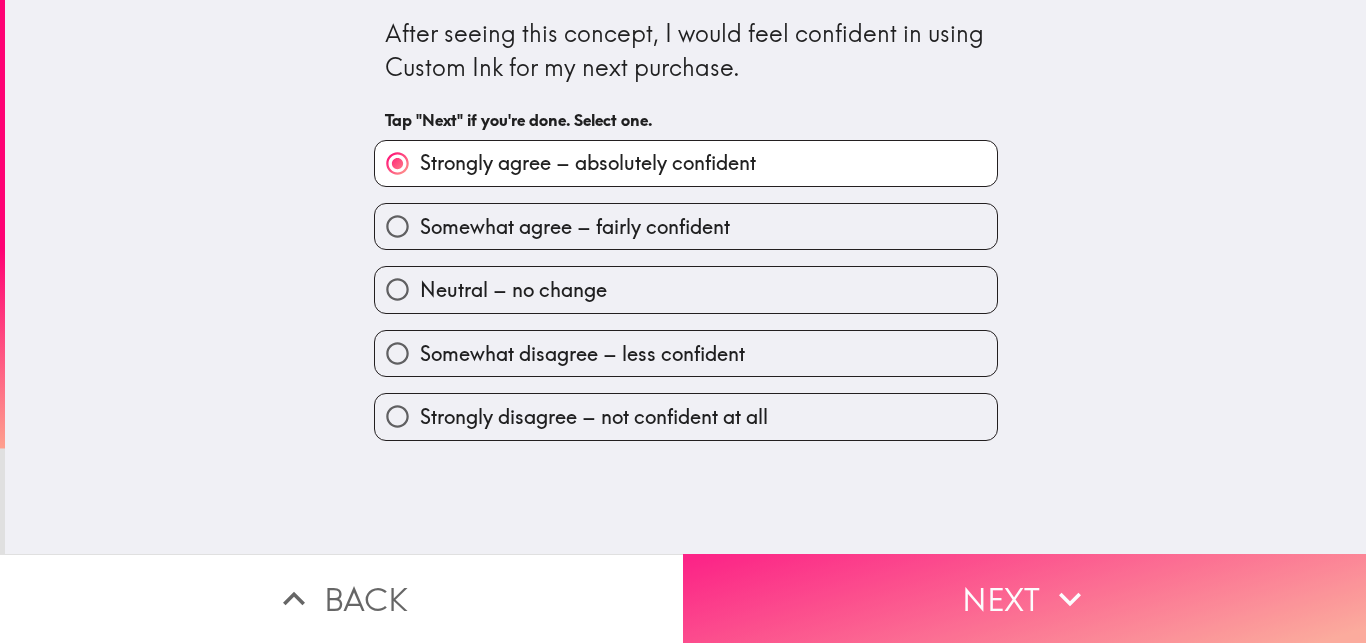 click on "Next" at bounding box center [1024, 598] 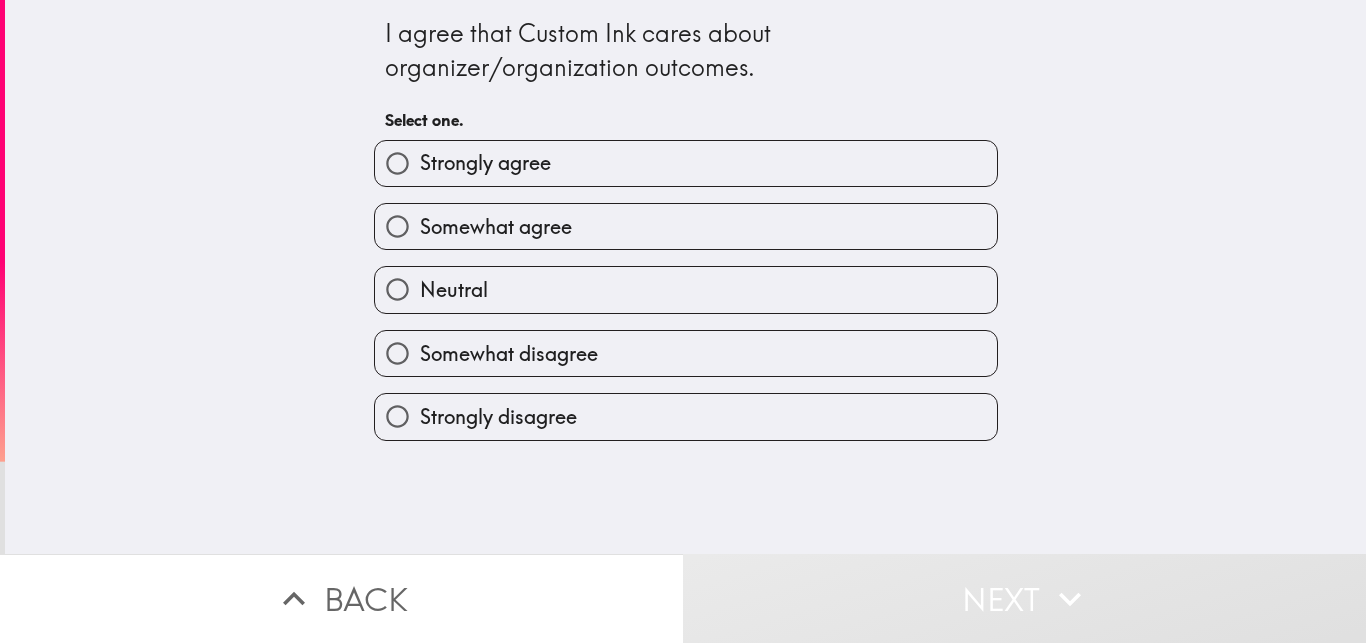 click on "Somewhat agree" at bounding box center [686, 226] 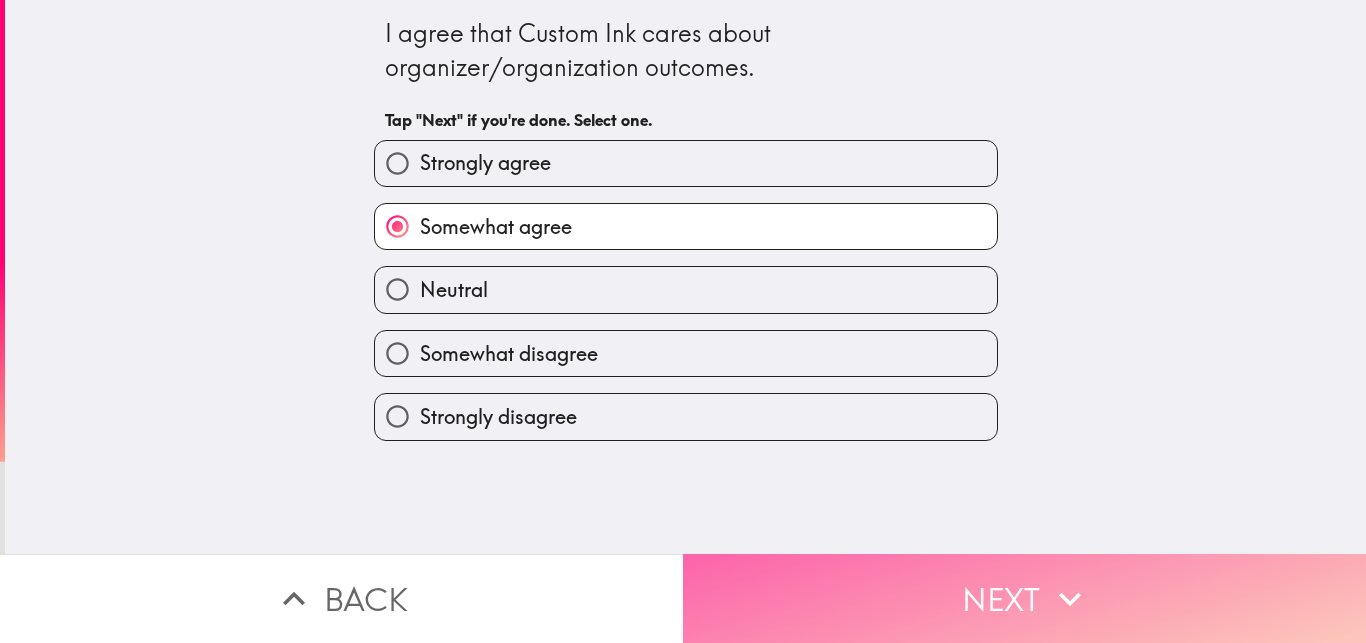 click on "Next" at bounding box center [1024, 598] 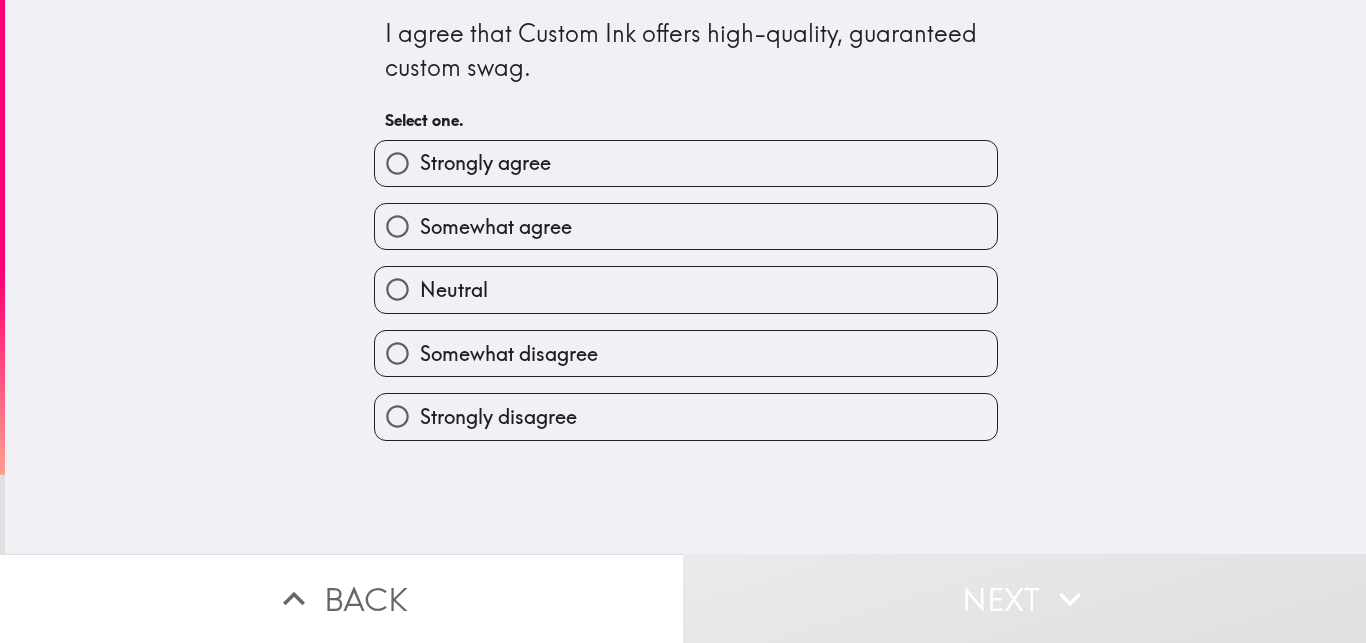 click on "Somewhat agree" at bounding box center [678, 218] 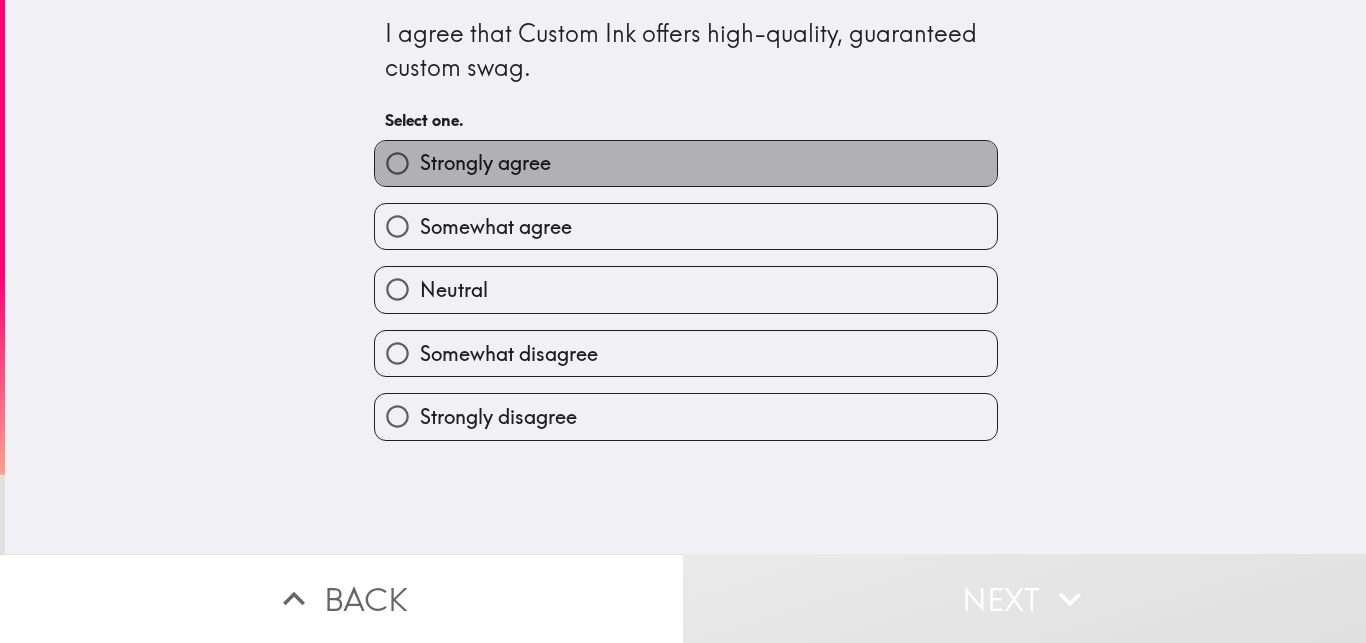 click on "Strongly agree" at bounding box center [686, 163] 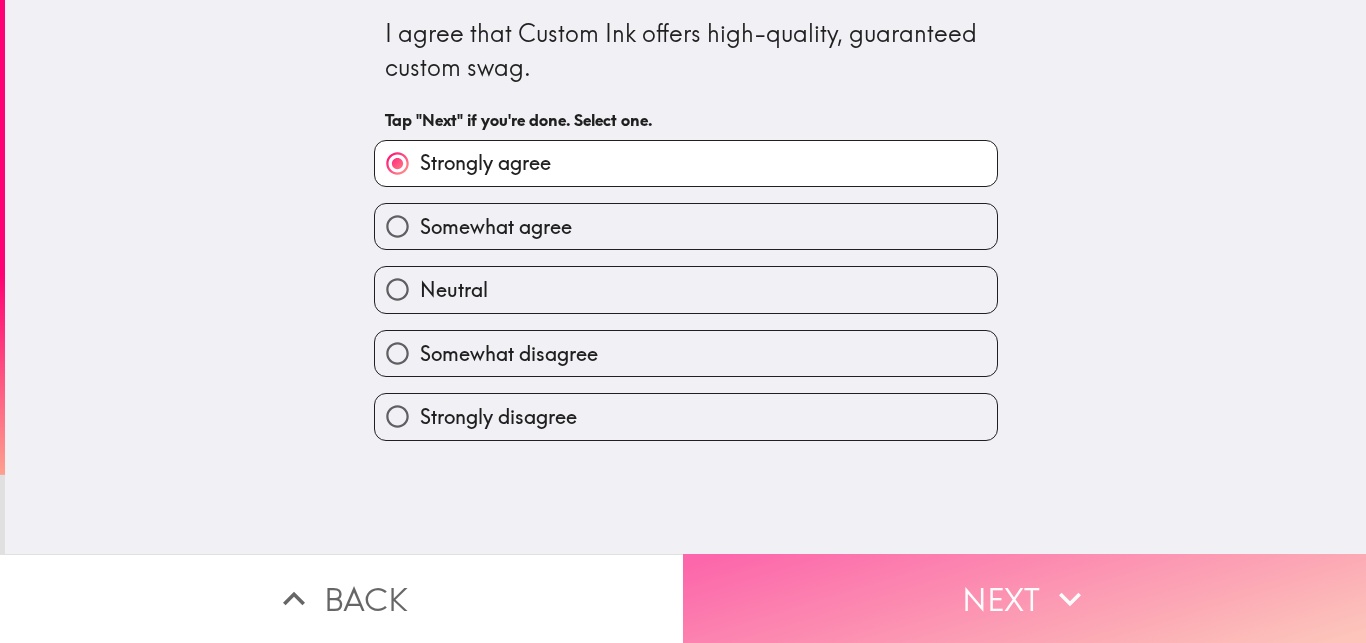 click on "Next" at bounding box center [1024, 598] 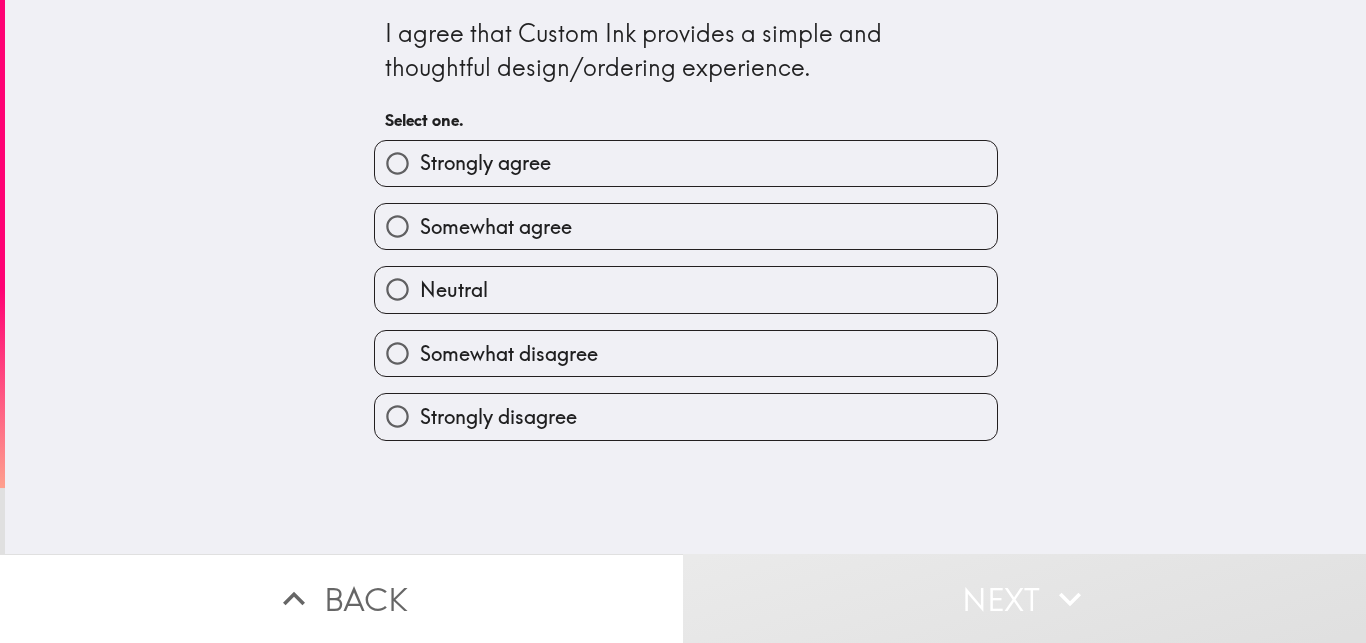 click on "Strongly agree" at bounding box center [485, 163] 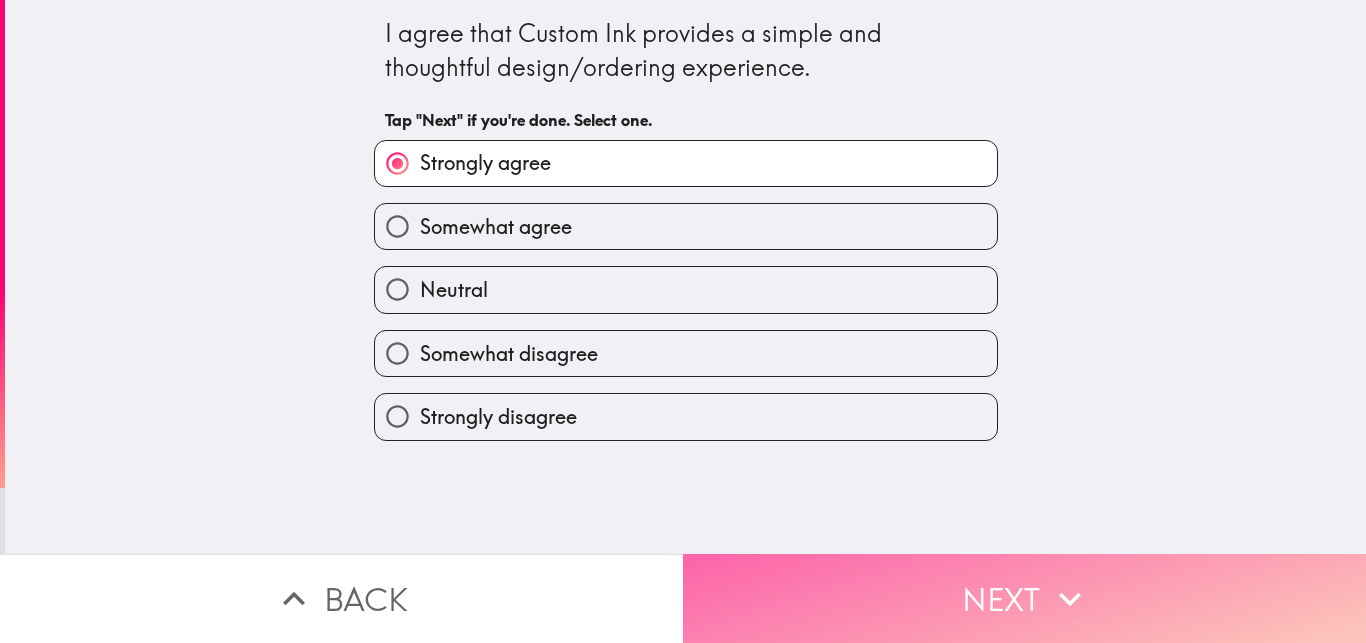 click on "Next" at bounding box center [1024, 598] 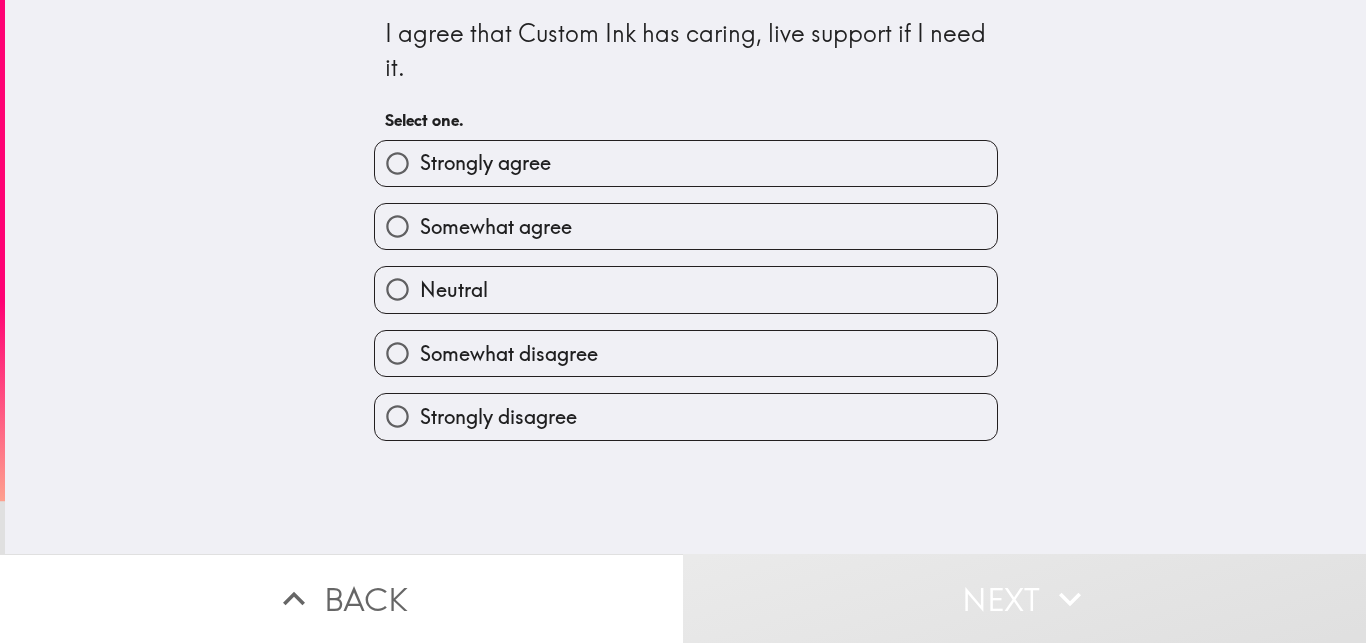 click on "Strongly agree" at bounding box center (485, 163) 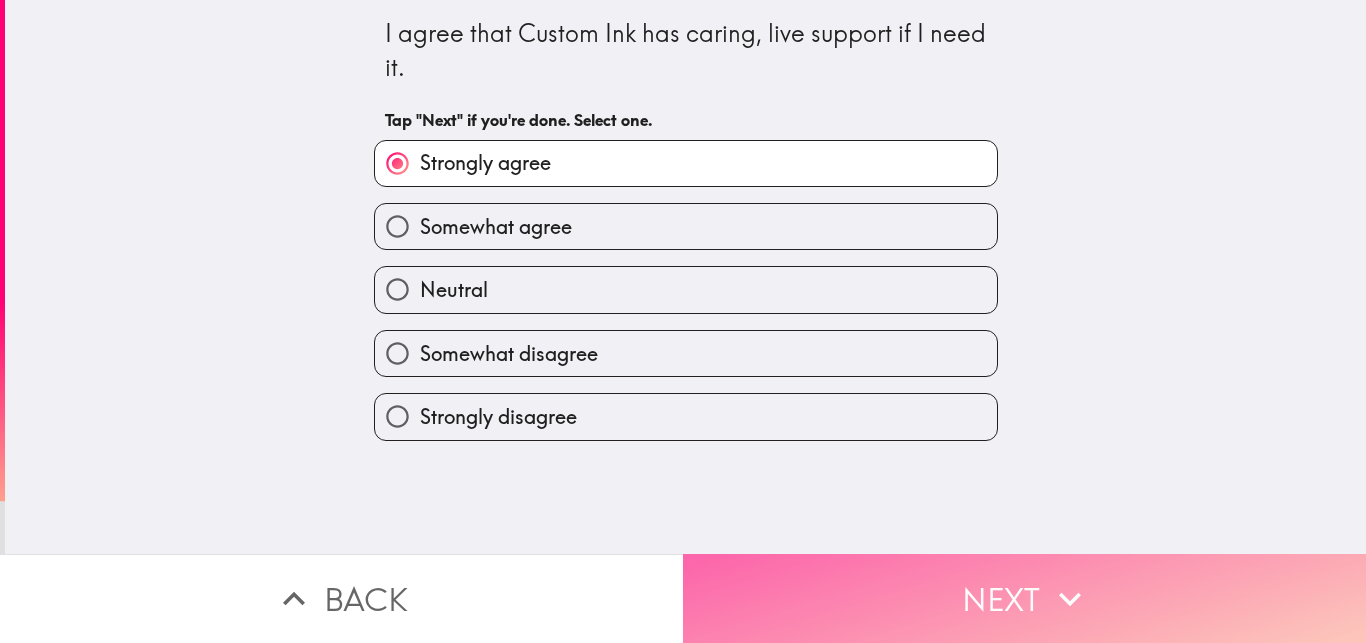 click on "Next" at bounding box center (1024, 598) 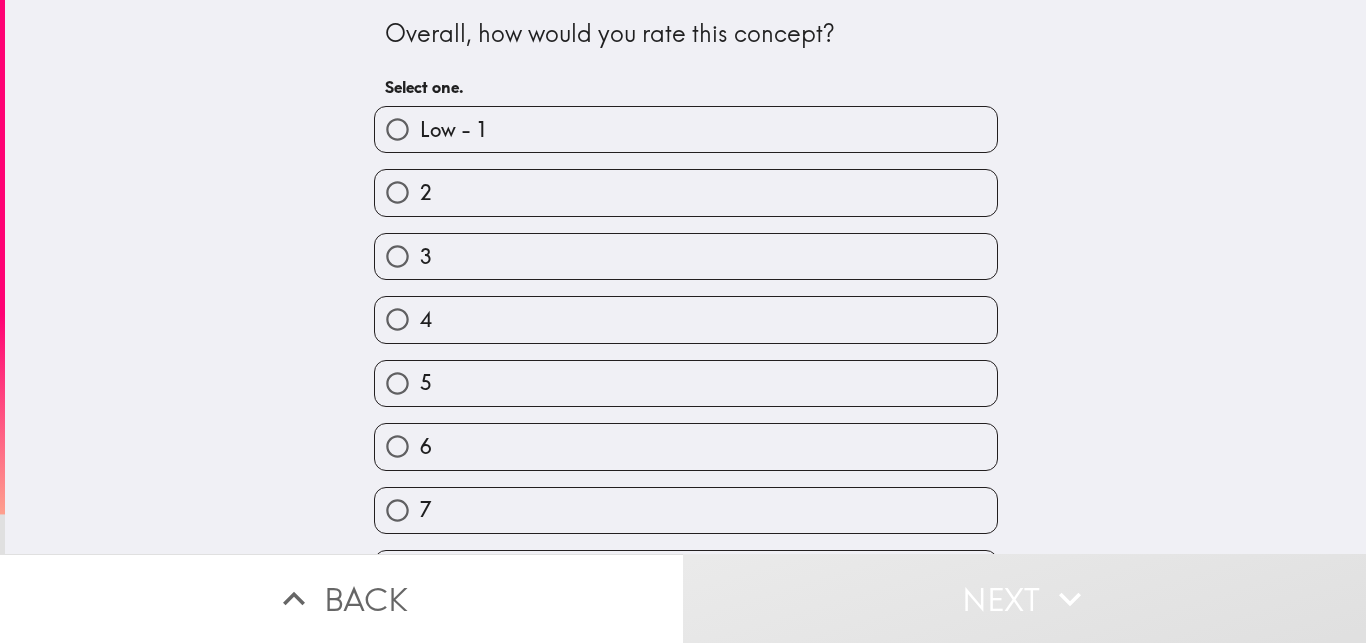 scroll, scrollTop: 187, scrollLeft: 0, axis: vertical 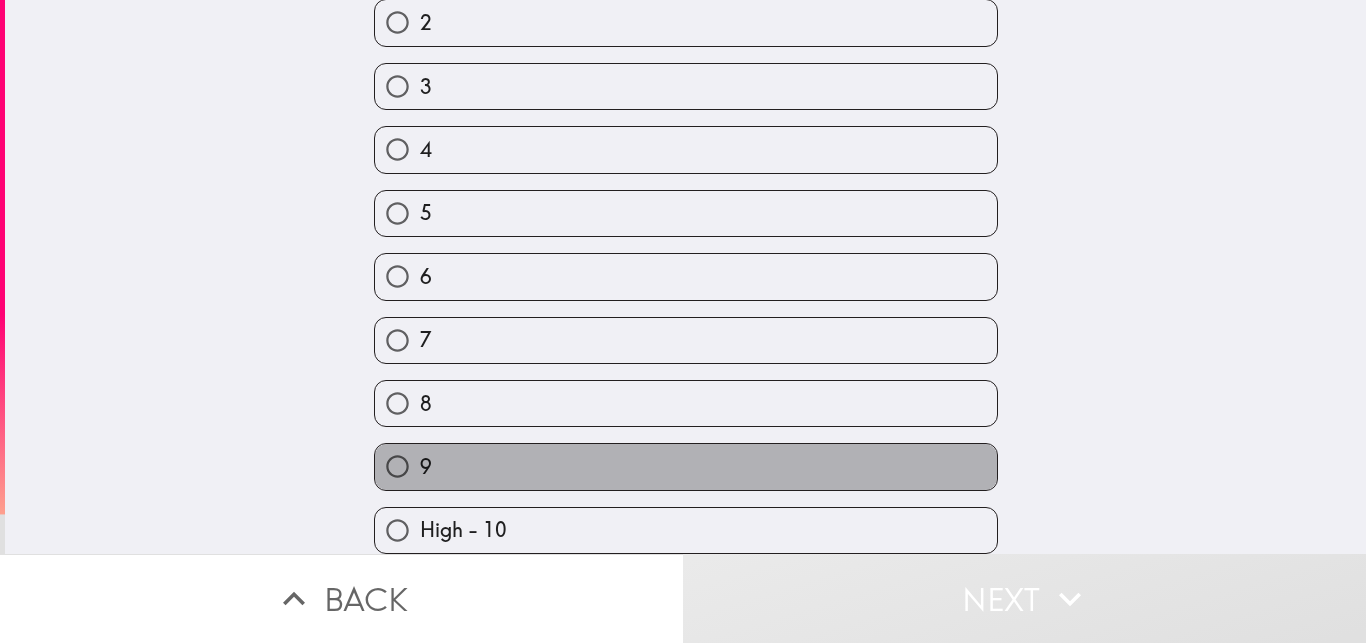 click on "9" at bounding box center [686, 466] 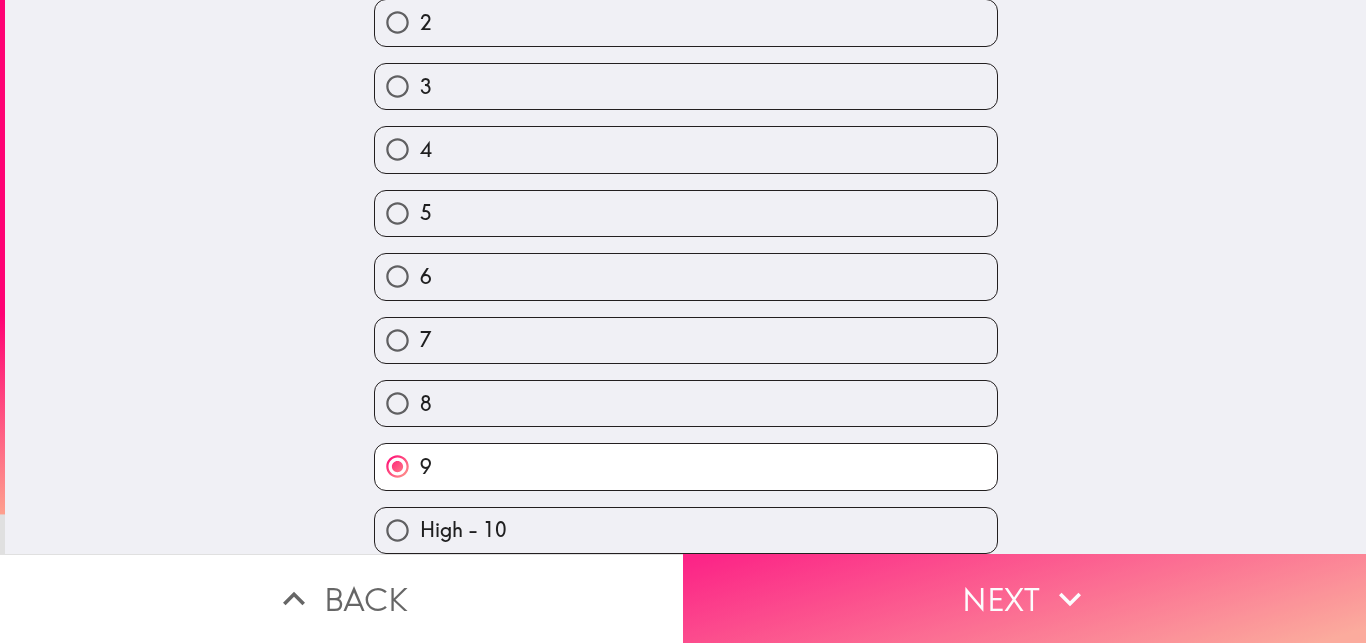 click on "Next" at bounding box center (1024, 598) 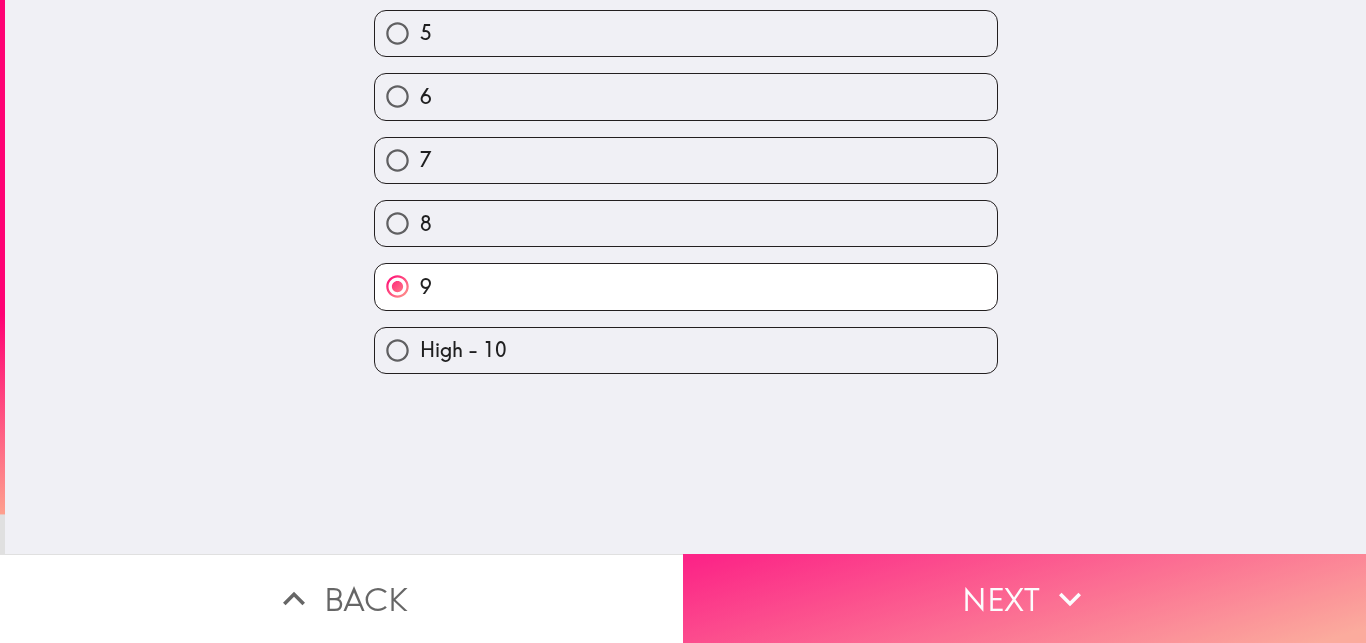 scroll, scrollTop: 0, scrollLeft: 0, axis: both 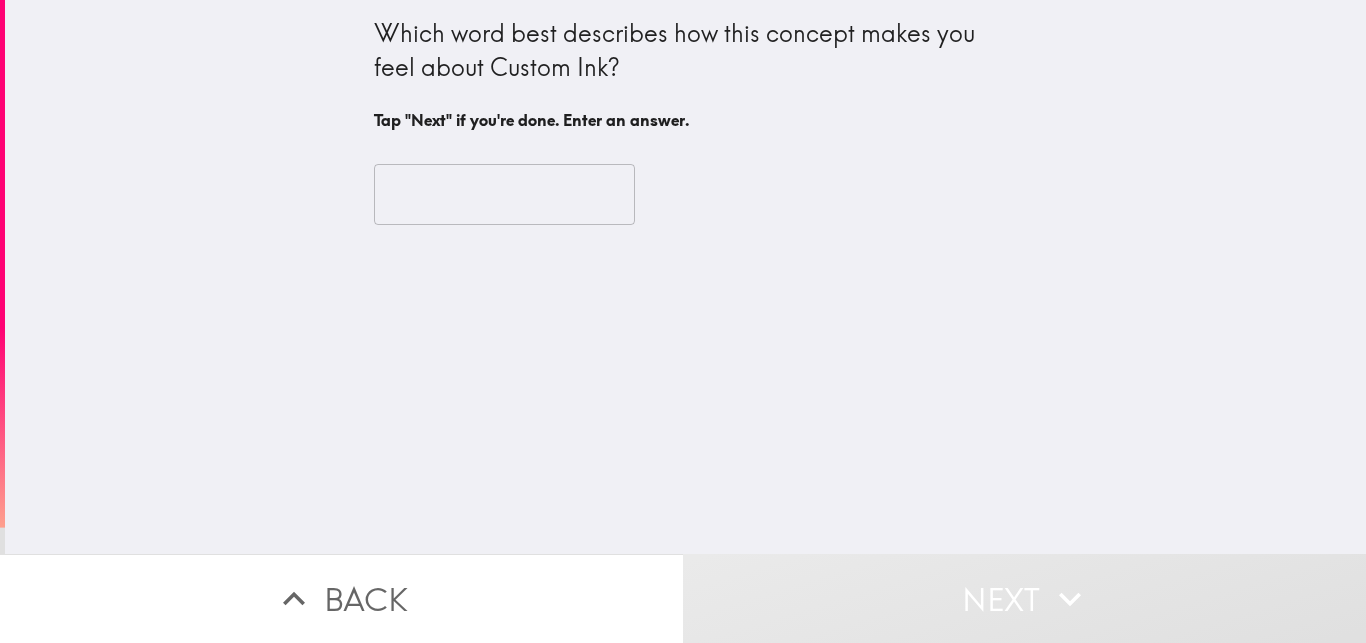 click at bounding box center [504, 195] 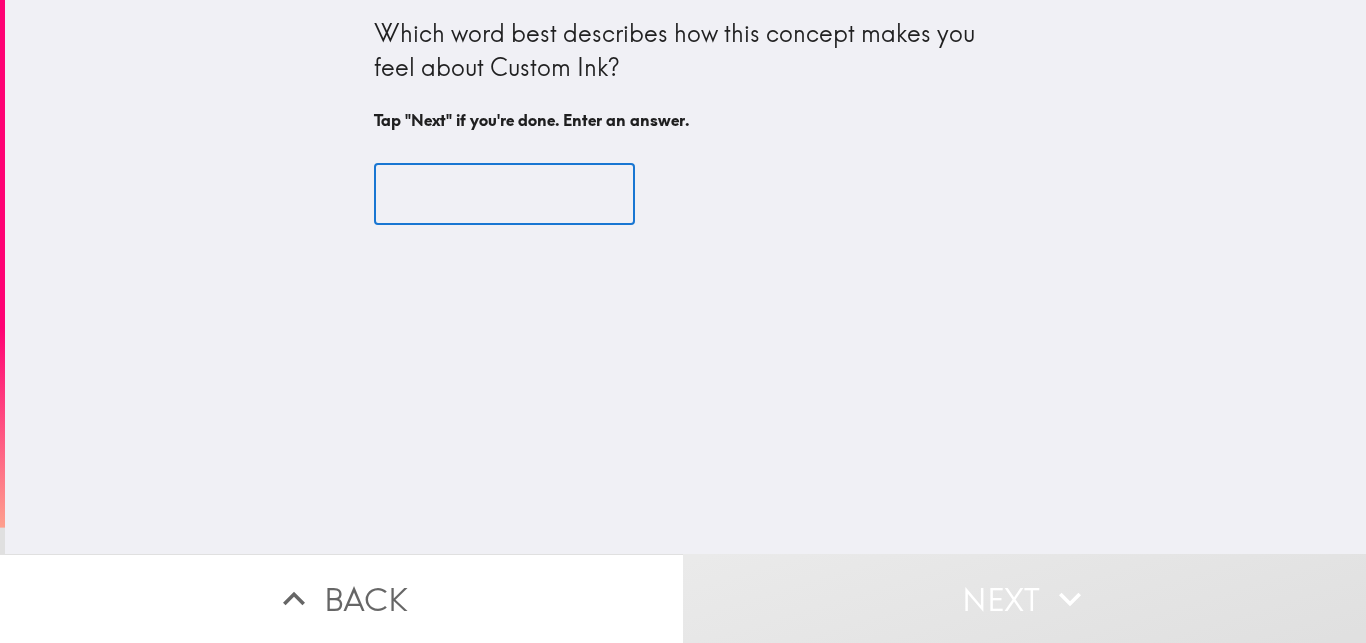 click at bounding box center [504, 195] 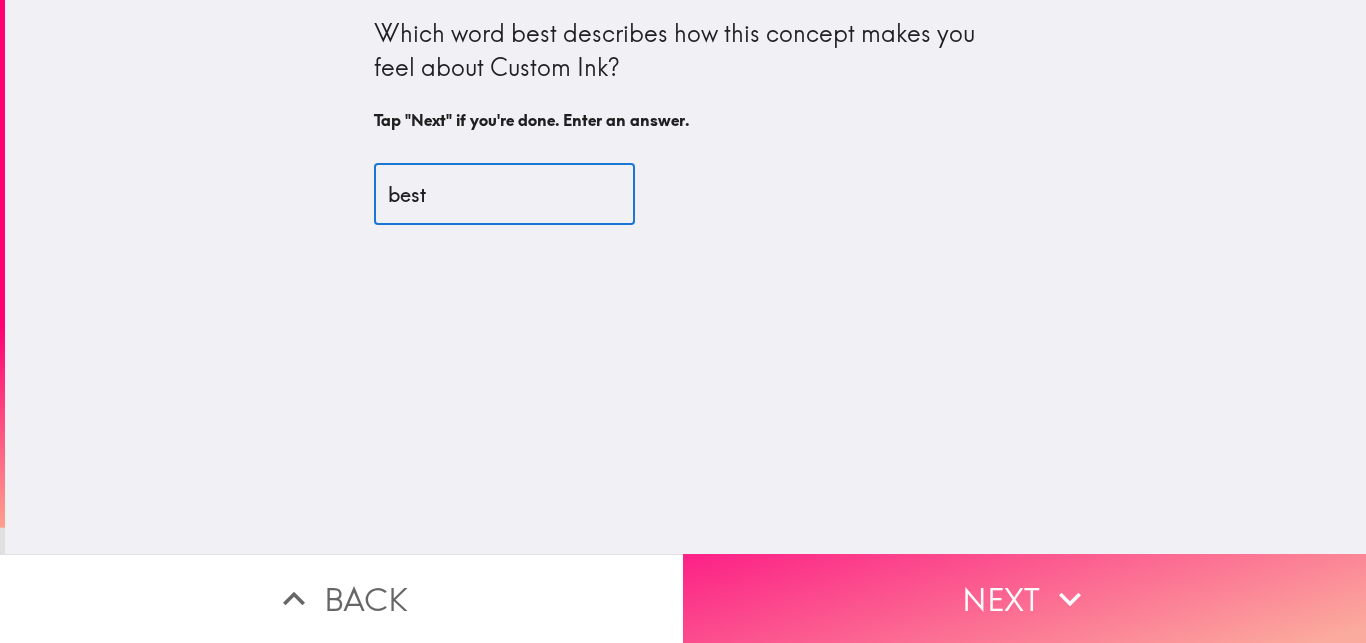type on "best" 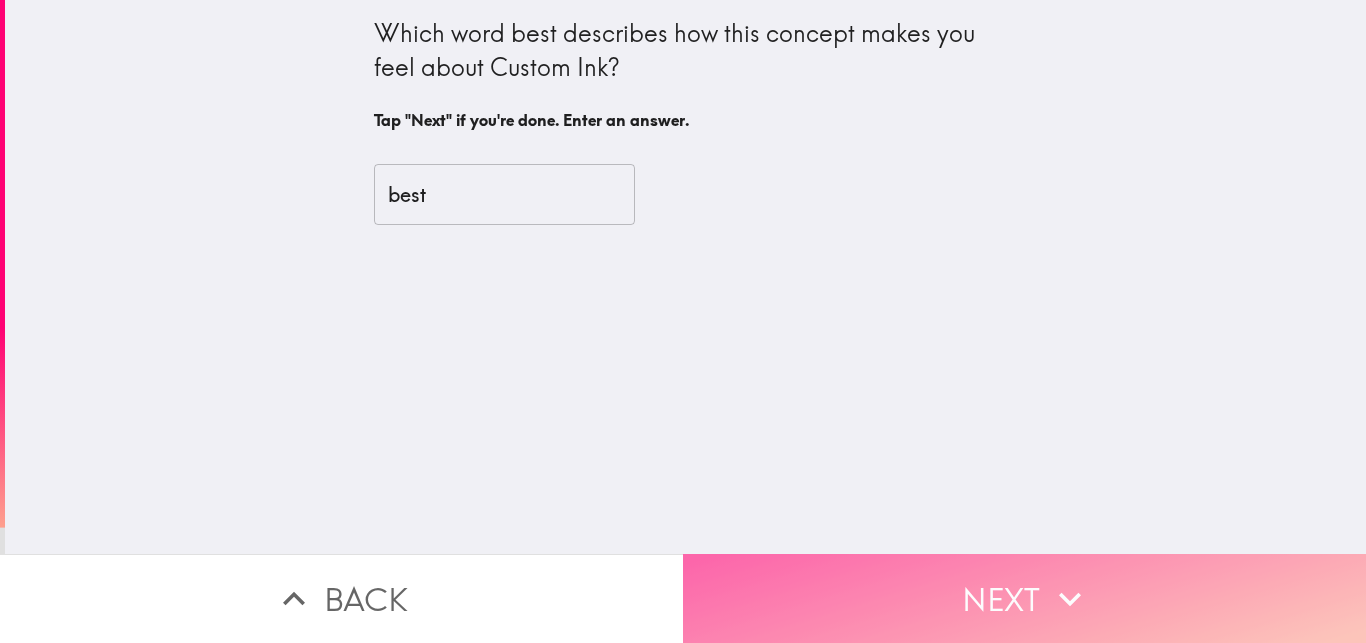 click on "Next" at bounding box center (1024, 598) 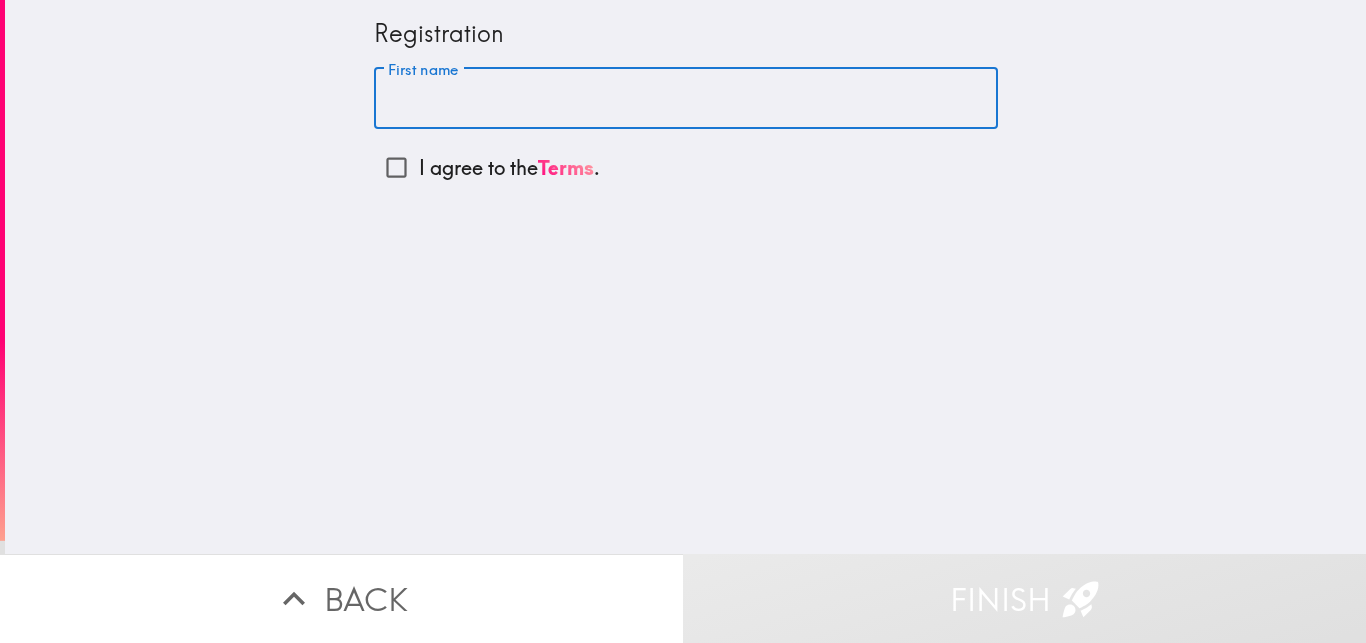 click on "First name" at bounding box center [686, 99] 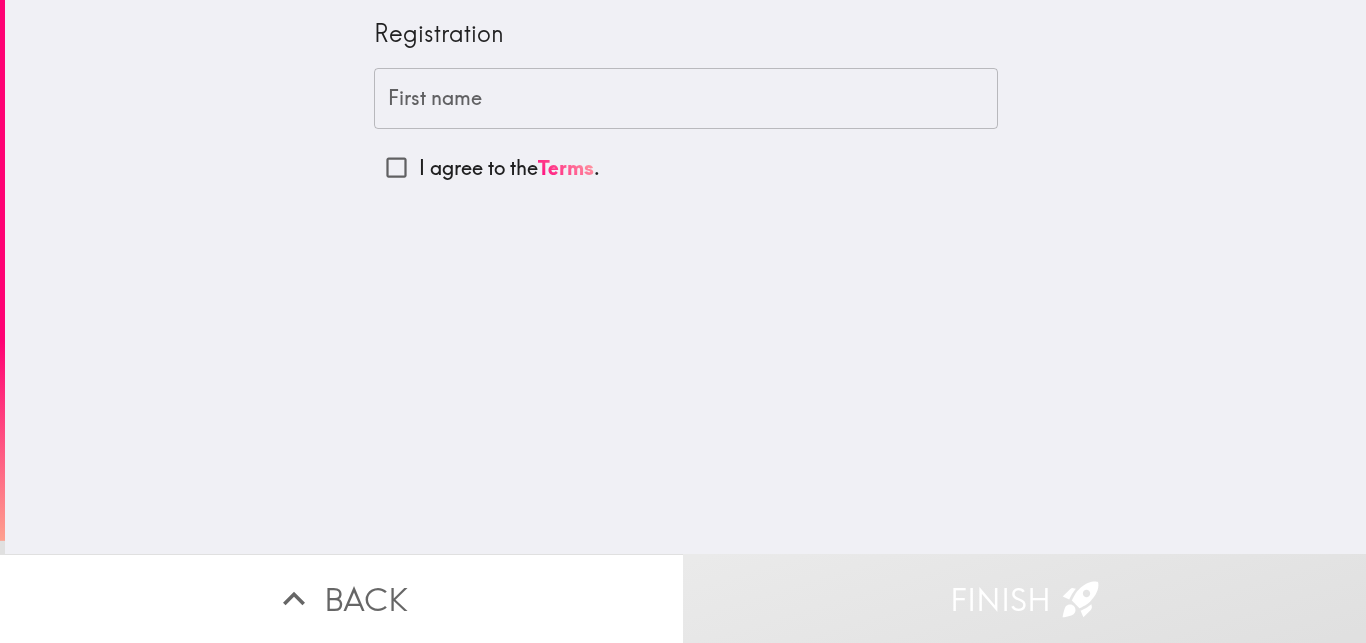 click on "I agree to the  Terms ." at bounding box center [509, 168] 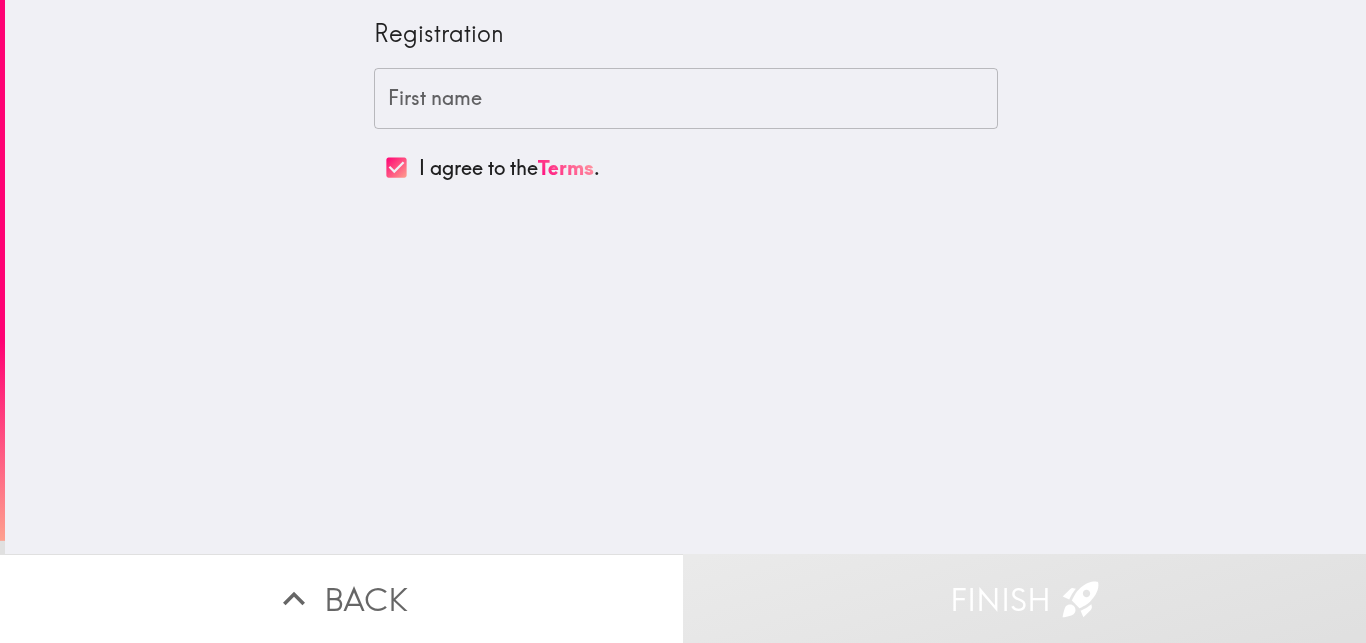 click on "First name" at bounding box center [686, 99] 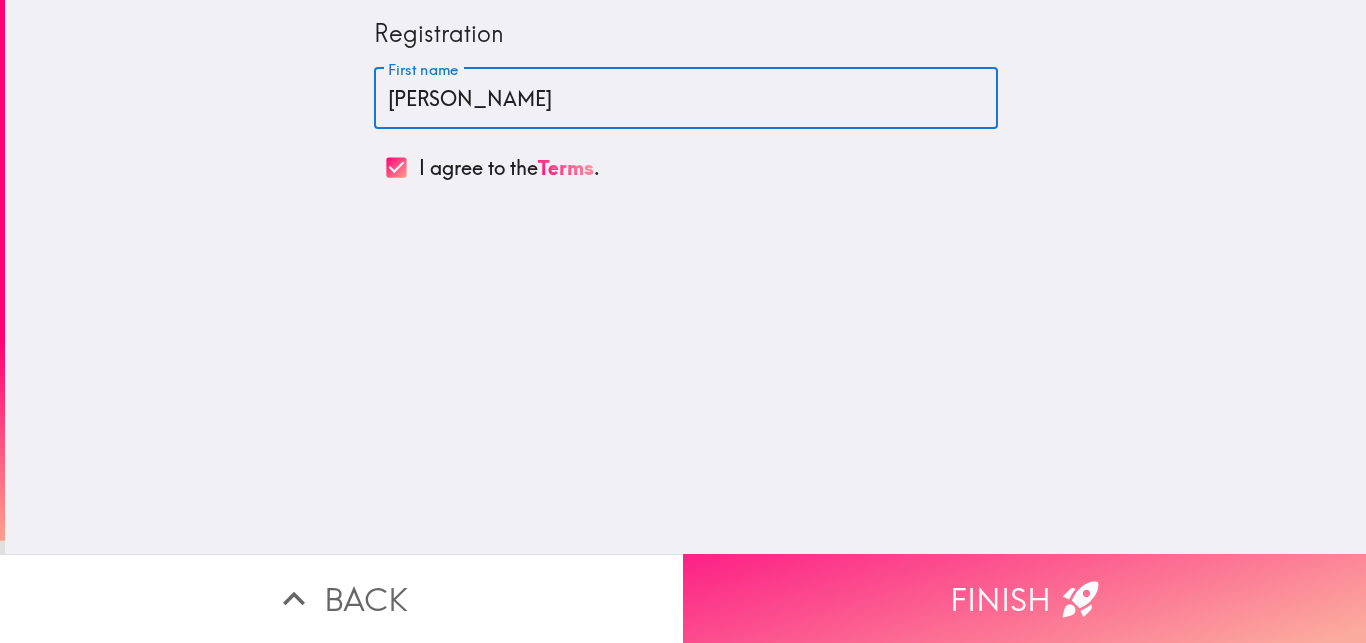 type on "[PERSON_NAME]" 